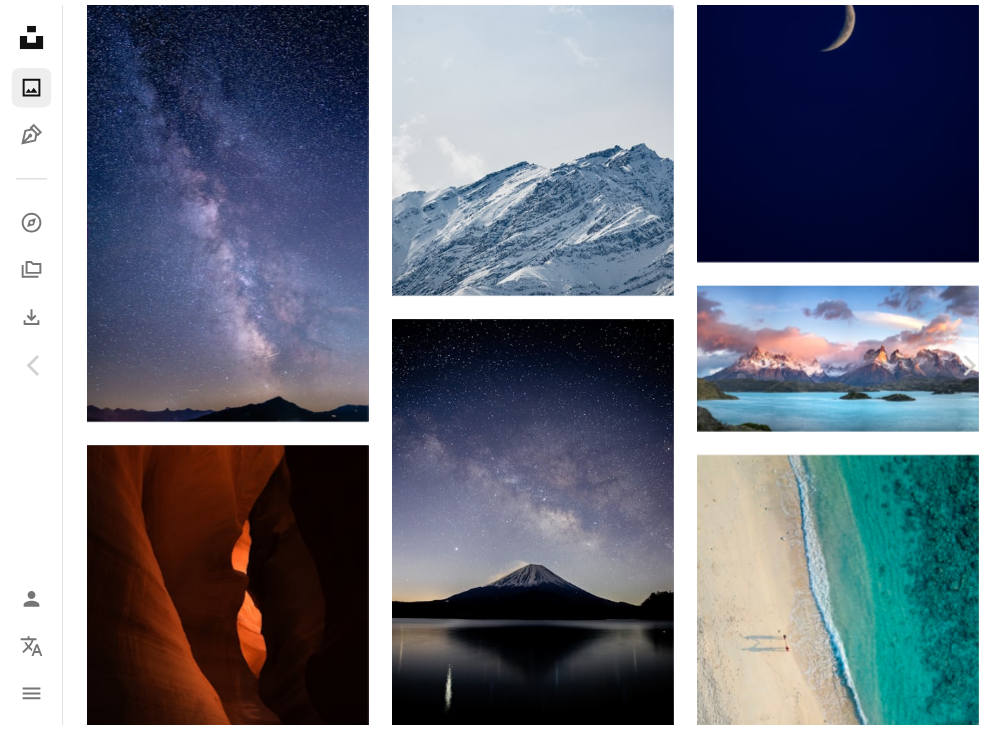 scroll, scrollTop: 140658, scrollLeft: 0, axis: vertical 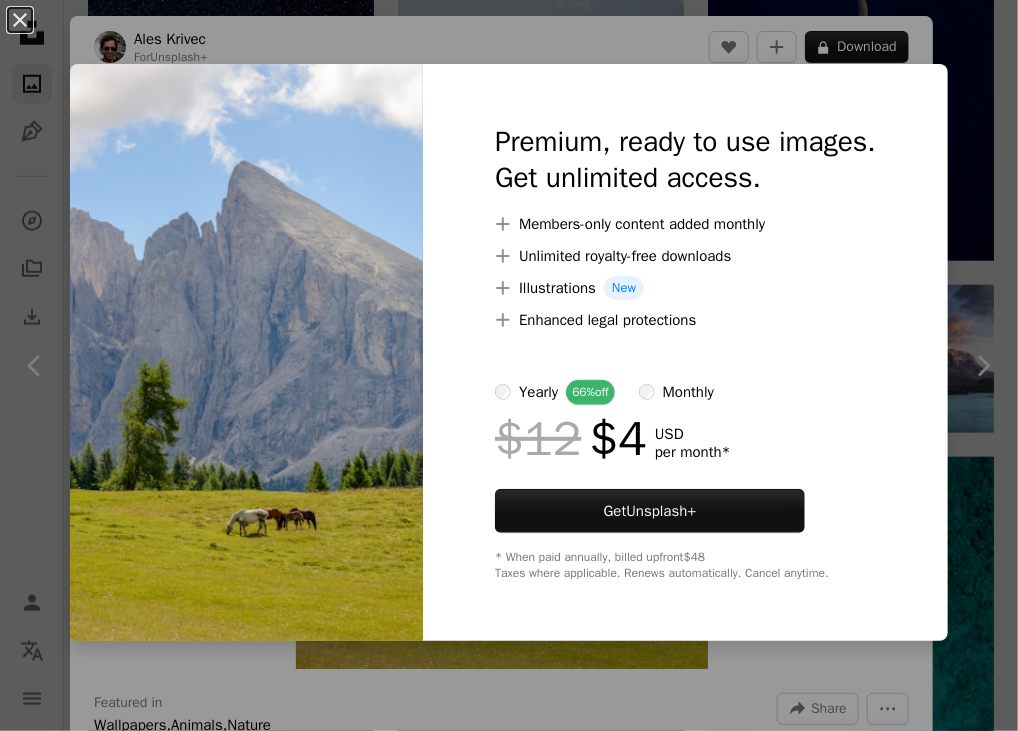 click on "An X shape Premium, ready to use images. Get unlimited access. A plus sign Members-only content added monthly A plus sign Unlimited royalty-free downloads A plus sign Illustrations  New A plus sign Enhanced legal protections yearly 66%  off monthly $12   $4 USD per month * Get  Unsplash+ * When paid annually, billed upfront  $48 Taxes where applicable. Renews automatically. Cancel anytime." at bounding box center [509, 365] 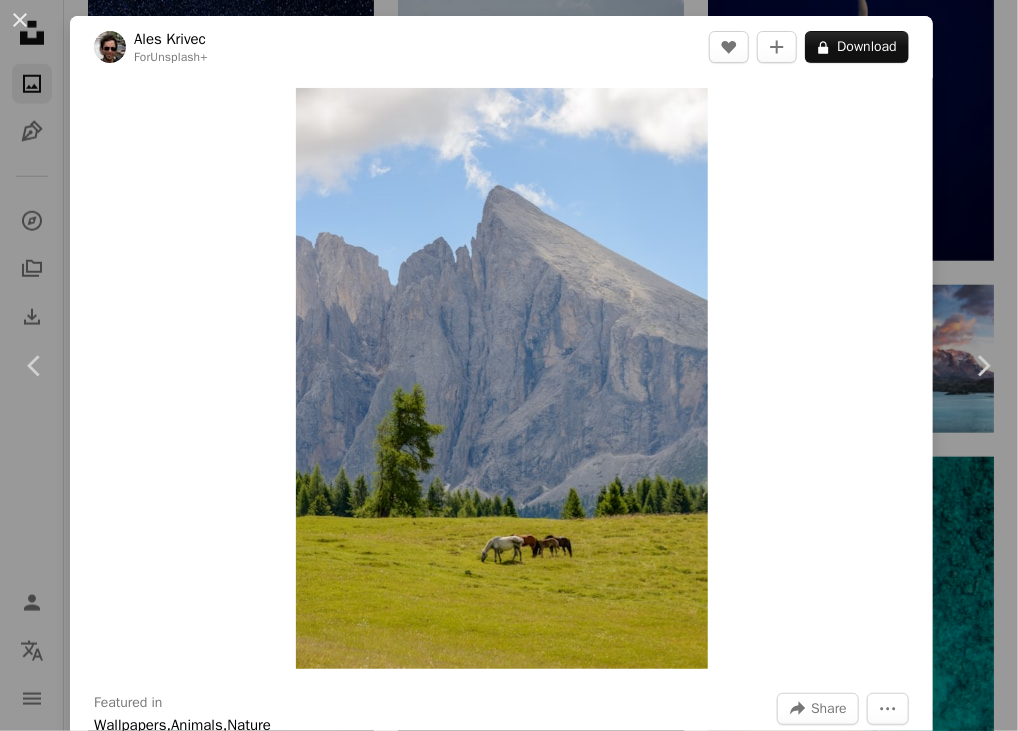 click on "[FIRST] [LAST] For  Unsplash+ A heart A plus sign A lock Download Zoom in Featured in Wallpapers  ,  Animals ,  Nature A forward-right arrow Share More Actions Amazing landscape of Seiser Alm plateau in South Tyrol, the northern province of Italy. Old-school living on the pastures in idyllic cottages and with horses roaming free on the meadows. Calendar outlined Published on  February 14, 2023 Safety Licensed under the  Unsplash+ License animal italy trees wildlife scenery outdoors countryside grassland valley panorama italia rolling hills meadows grazing pastures Backgrounds From this series Chevron right Plus sign for Unsplash+ Plus sign for Unsplash+ Plus sign for Unsplash+ Plus sign for Unsplash+ Plus sign for Unsplash+ Related images Plus sign for Unsplash+ A heart A plus sign [FIRST] [LAST] For  Unsplash+ A lock Download Plus sign for Unsplash+ A heart A plus sign [FIRST] [LAST] For  Unsplash+ A lock Download Plus sign for Unsplash+ A heart A plus sign [FIRST] [LAST] For  A lock" at bounding box center [509, 365] 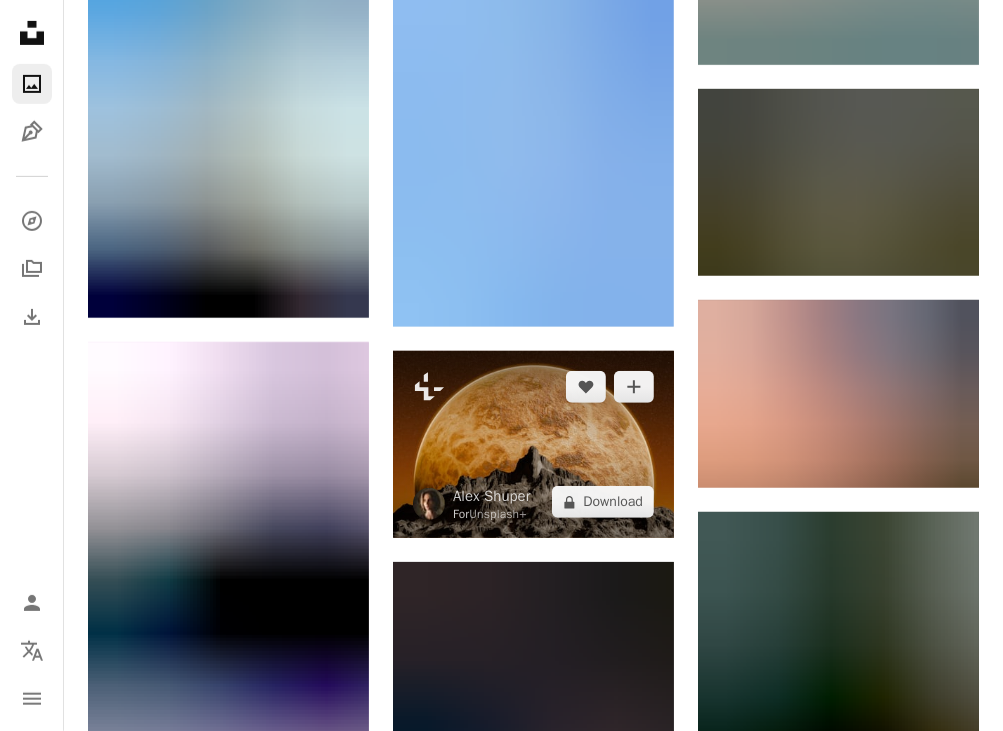 scroll, scrollTop: 181478, scrollLeft: 0, axis: vertical 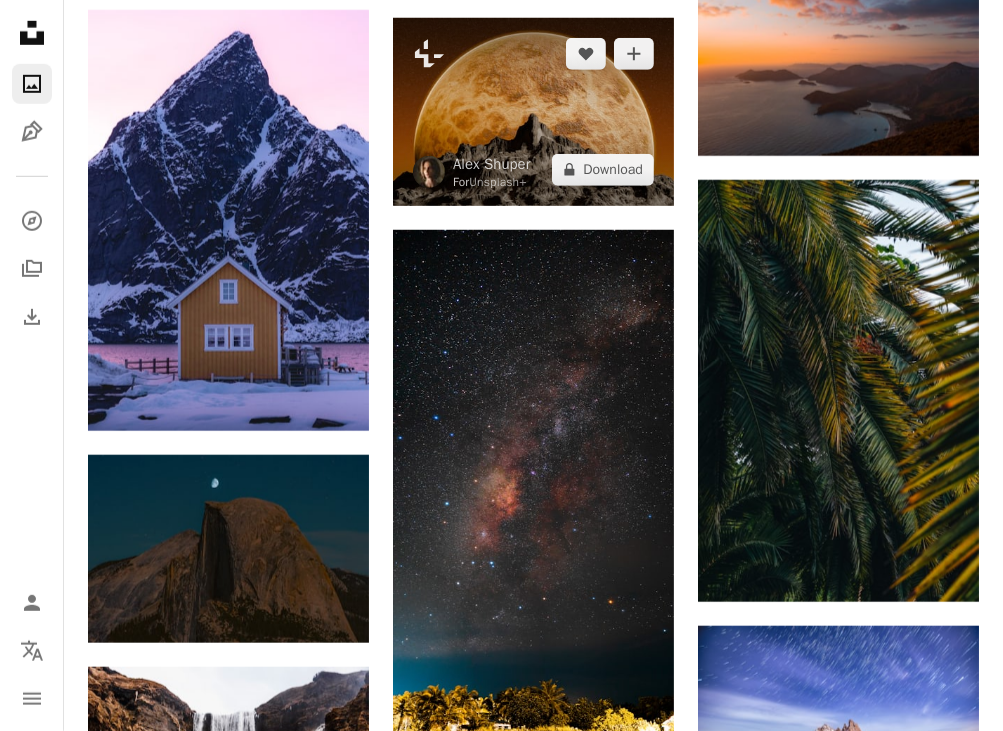 click at bounding box center (533, 112) 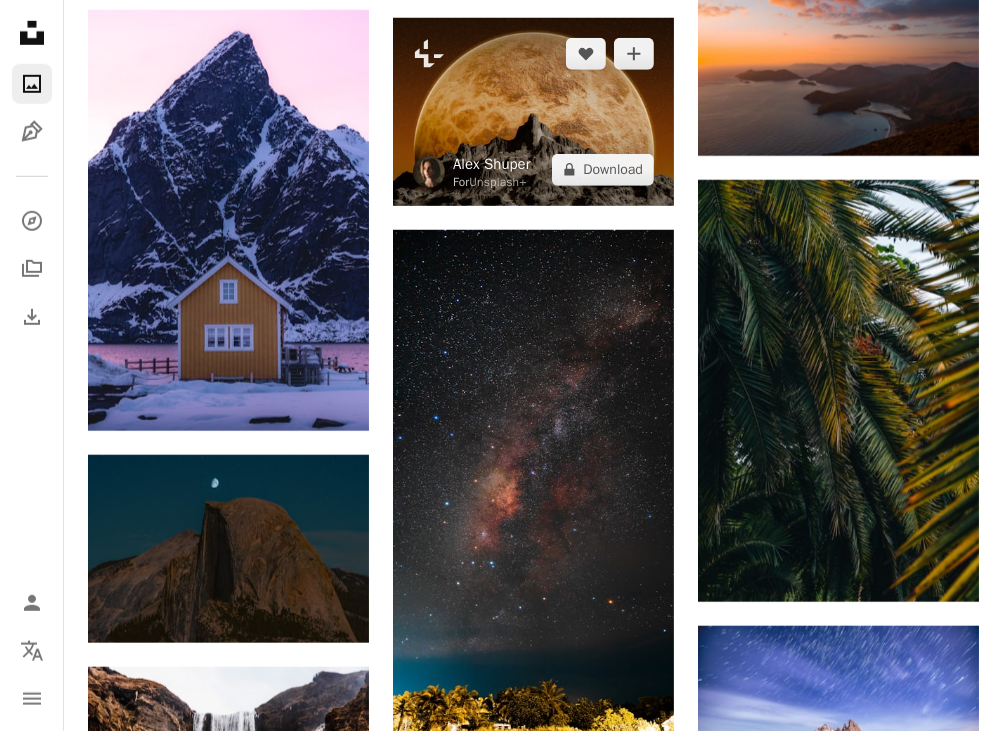 drag, startPoint x: 522, startPoint y: 151, endPoint x: 487, endPoint y: 200, distance: 60.216278 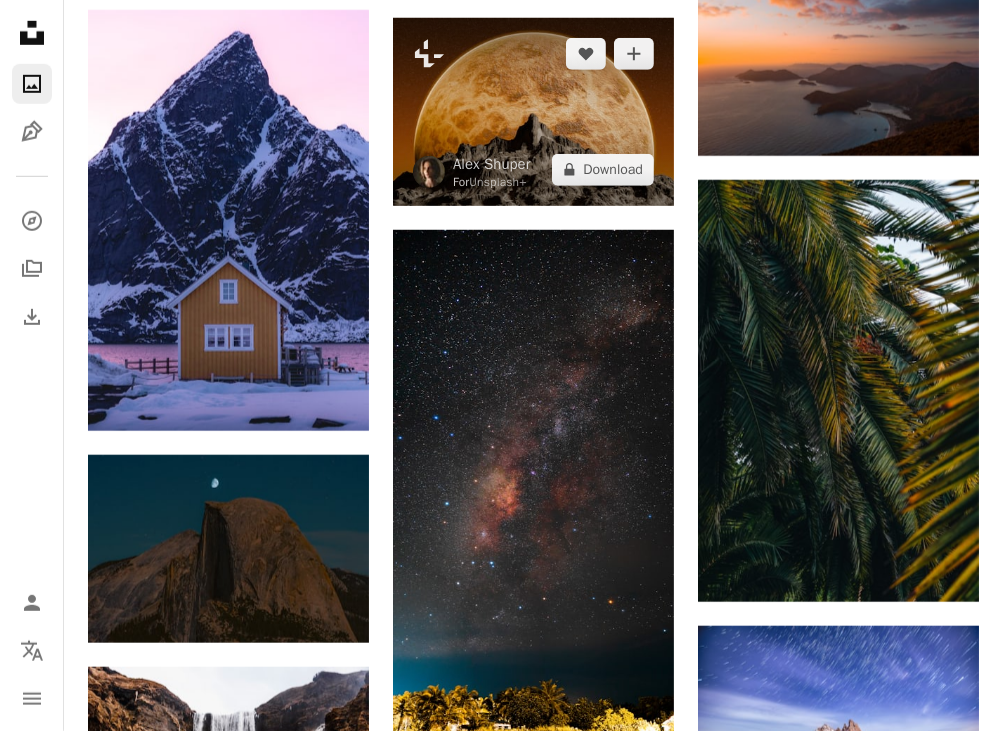 click at bounding box center (533, 112) 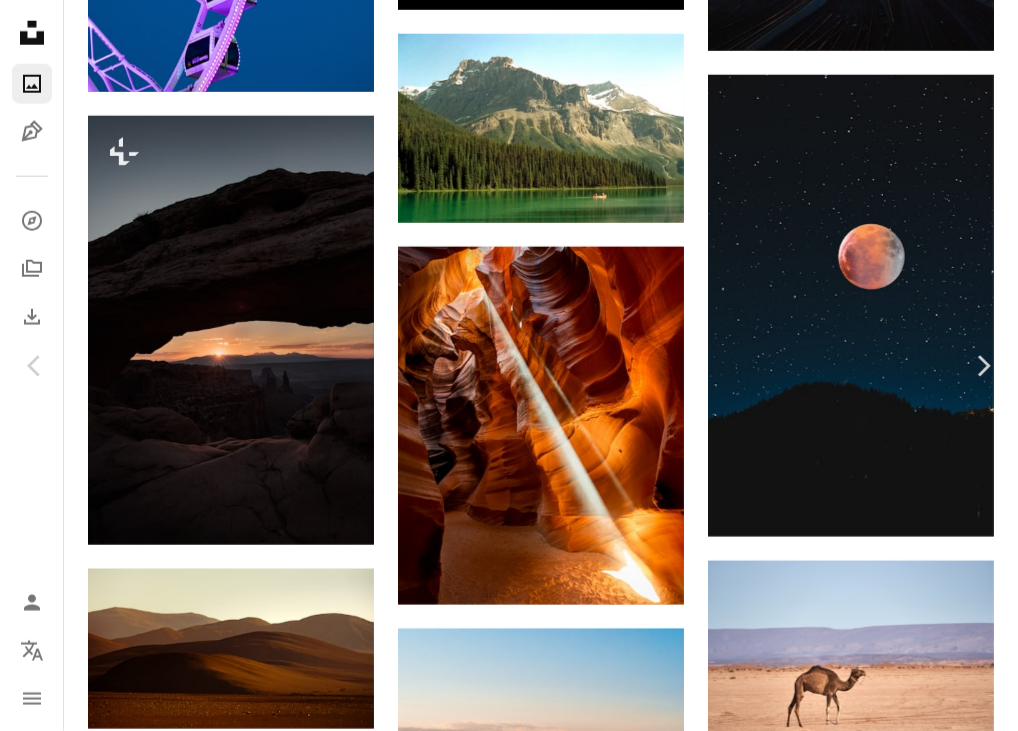 click at bounding box center (501, 6843) 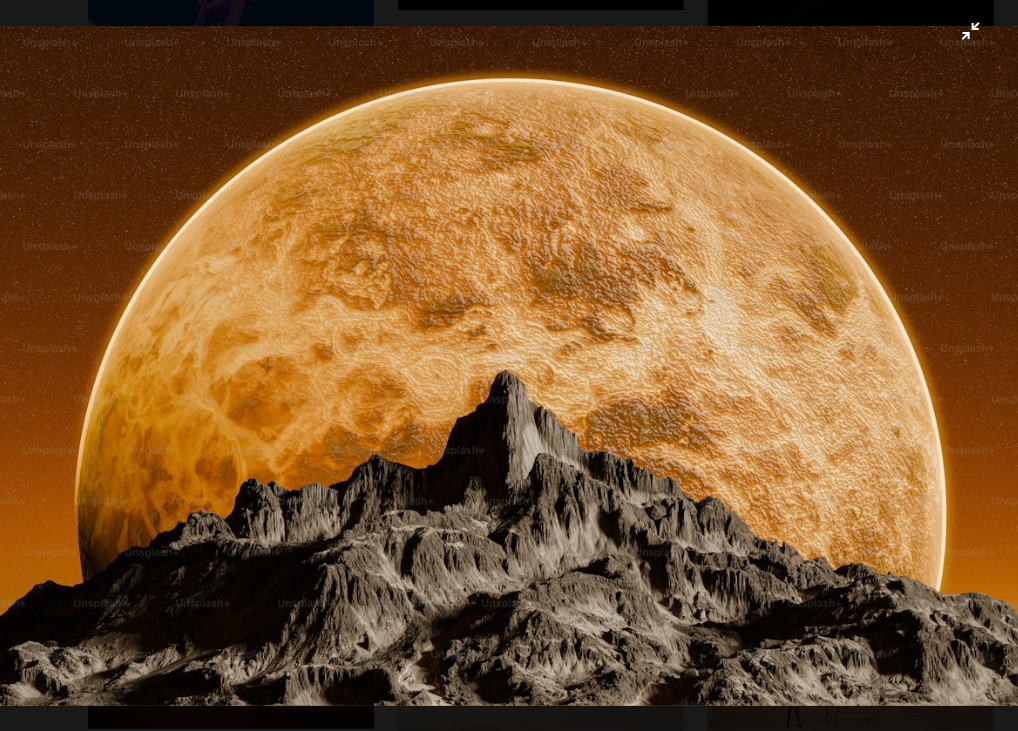 click at bounding box center (509, 365) 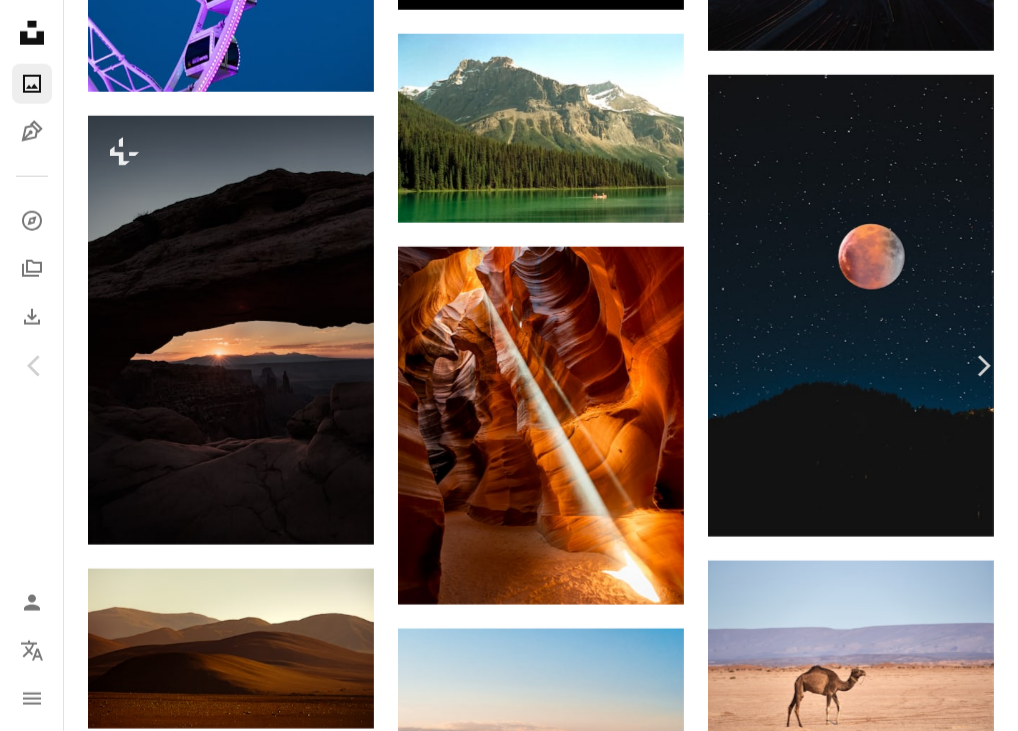 click on "[FIRST] [LAST] For  Unsplash+ A heart A plus sign A lock Download Zoom in Featured in Wallpapers  A forward-right arrow Share More Actions View of Venus from the surface of another planet. 3D render. Calendar outlined Published on  June 27, 2024 Safety Licensed under the  Unsplash+ License wallpaper background art space universe planet 3d render digital image solar system render planets digital art outer space venus 3d art surface terrain digital render Free pictures From this series Chevron right Plus sign for Unsplash+ Plus sign for Unsplash+ Related images Plus sign for Unsplash+ A heart A plus sign [FIRST] [LAST] For  Unsplash+ A lock Download Plus sign for Unsplash+ A heart A plus sign [FIRST] [LAST] For  Unsplash+ A lock Download Plus sign for Unsplash+ A heart A plus sign [FIRST] [LAST] For  Unsplash+ A lock Download Plus sign for Unsplash+ A heart A plus sign [FIRST] [LAST] For  Unsplash+ A lock Download Plus sign for Unsplash+ A heart A plus sign [FIRST] [LAST] For  Unsplash+ A lock" at bounding box center [509, 6849] 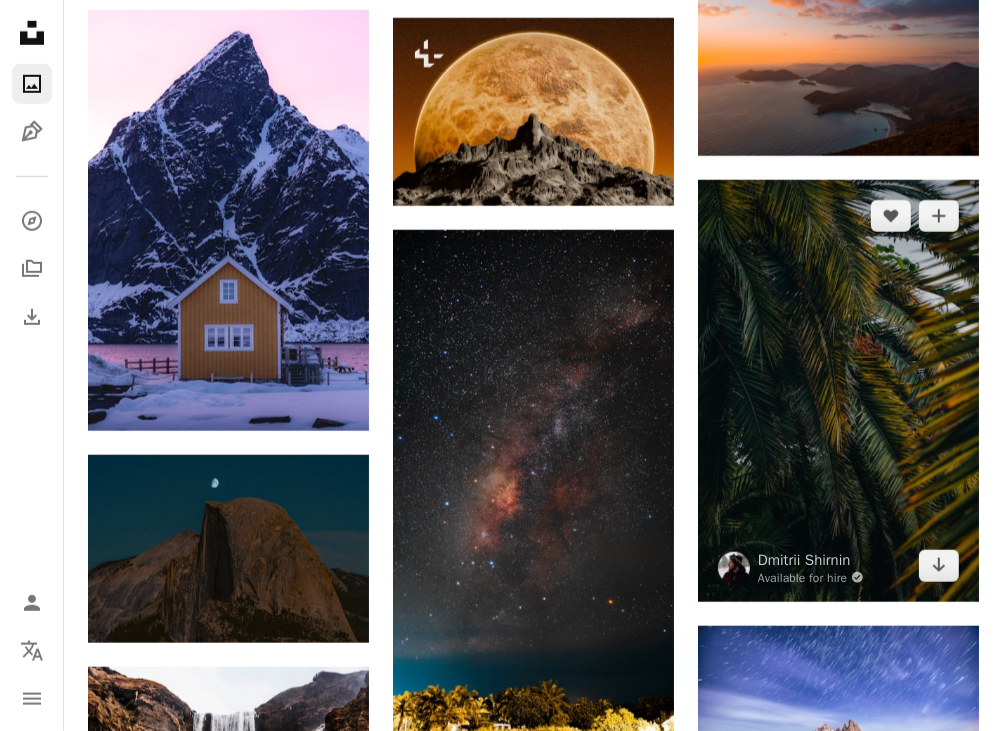 click at bounding box center (838, 391) 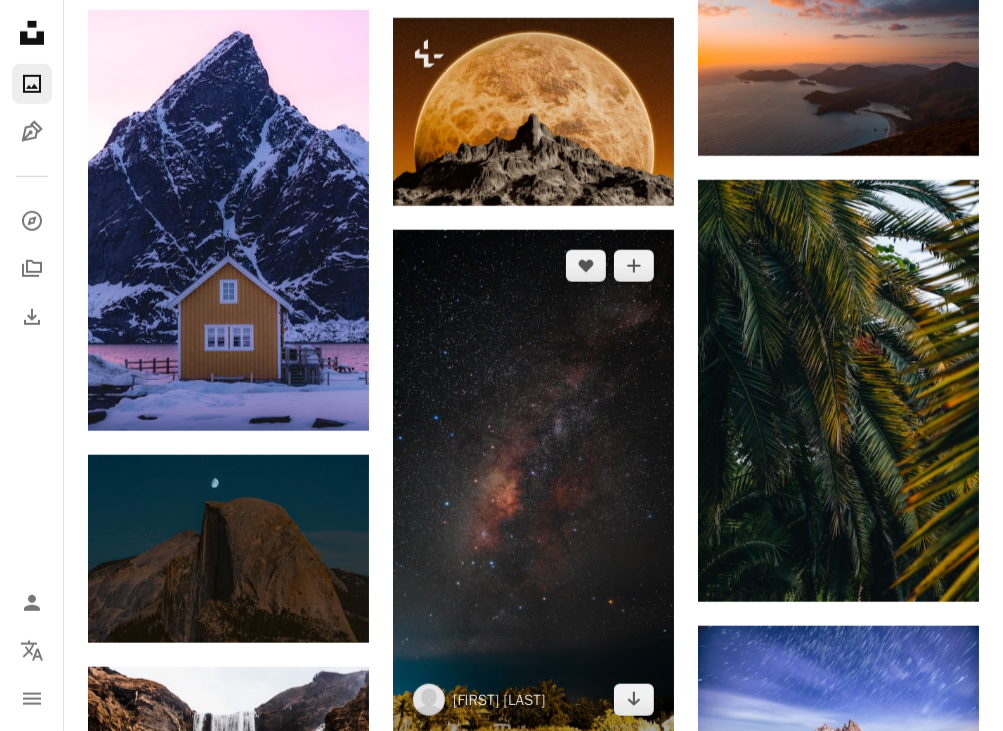 click at bounding box center [533, 483] 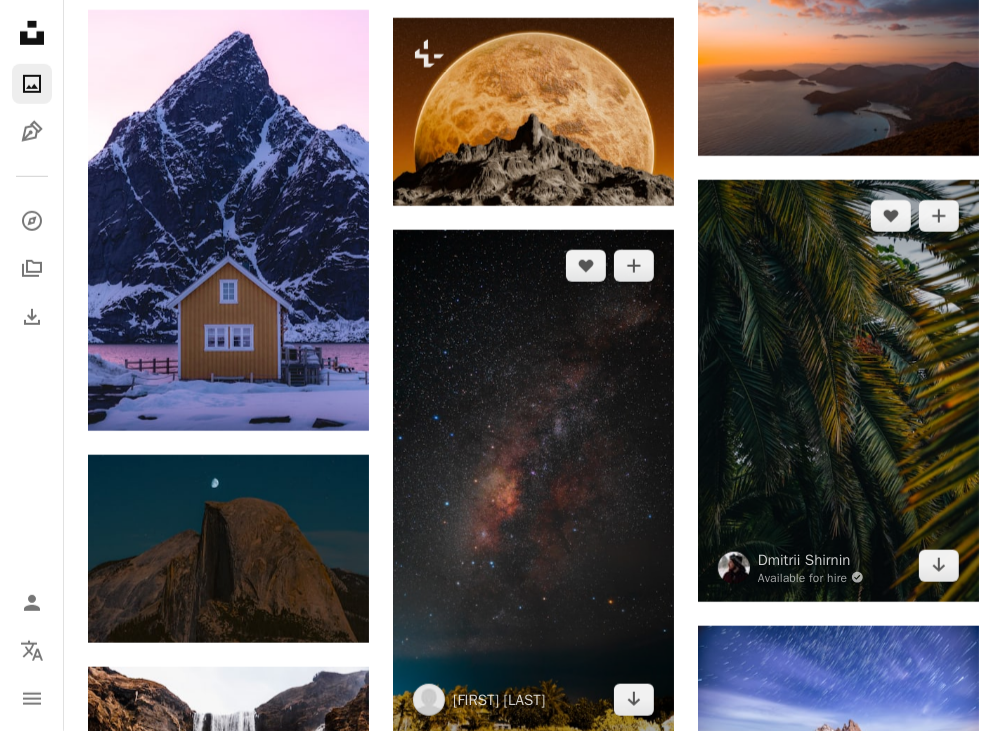 click at bounding box center [838, 391] 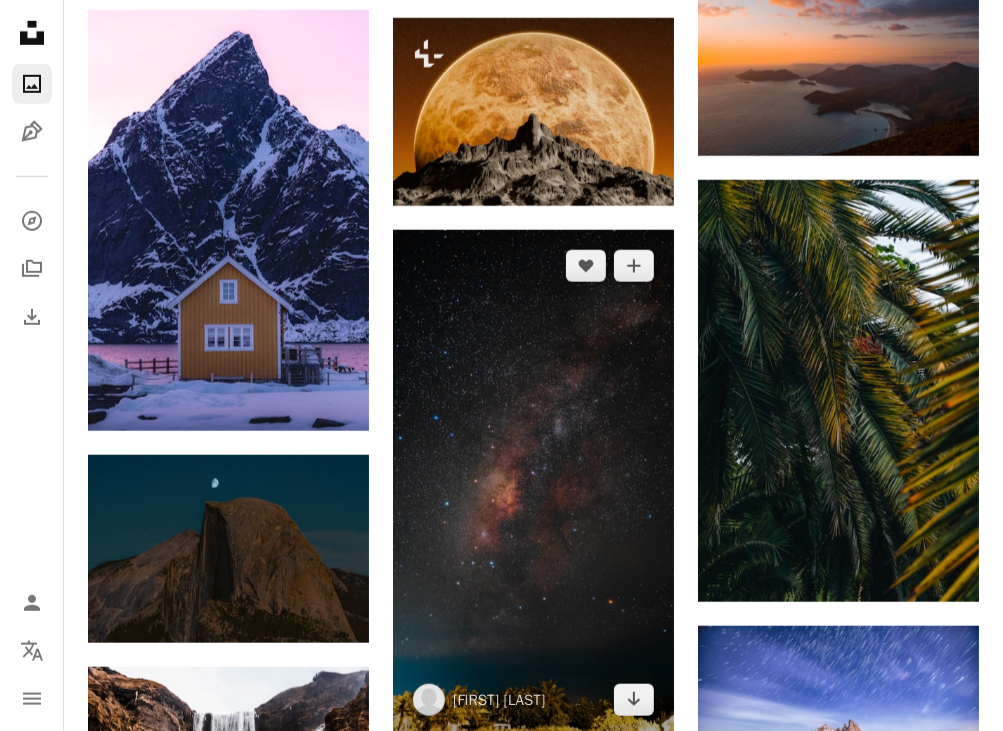 click at bounding box center [533, 483] 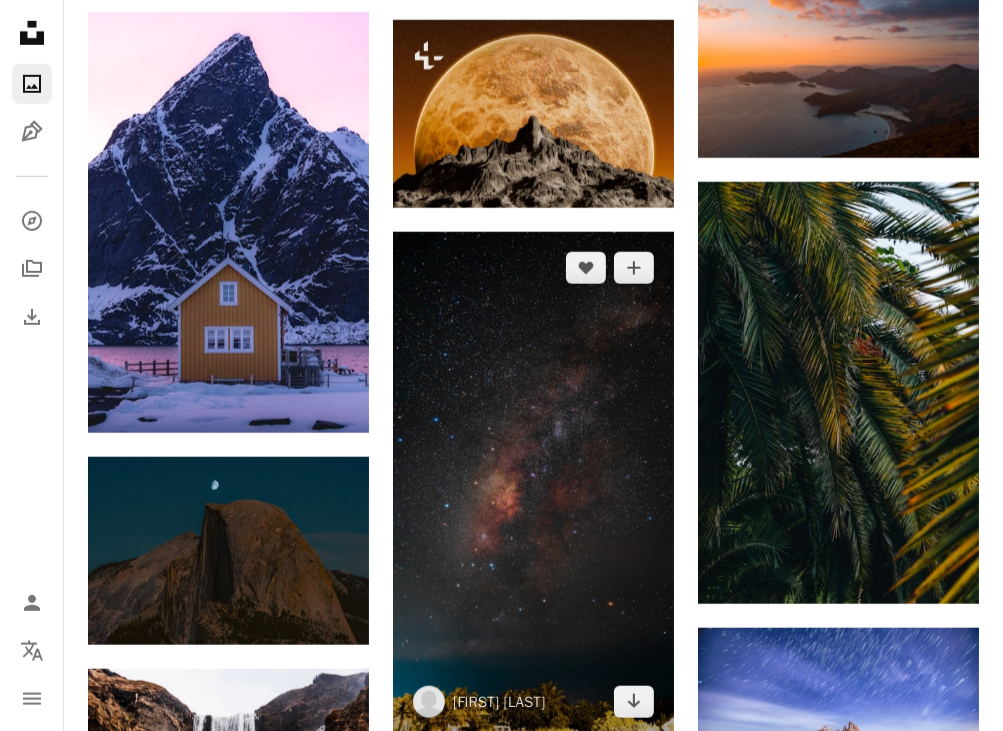 click at bounding box center [533, 485] 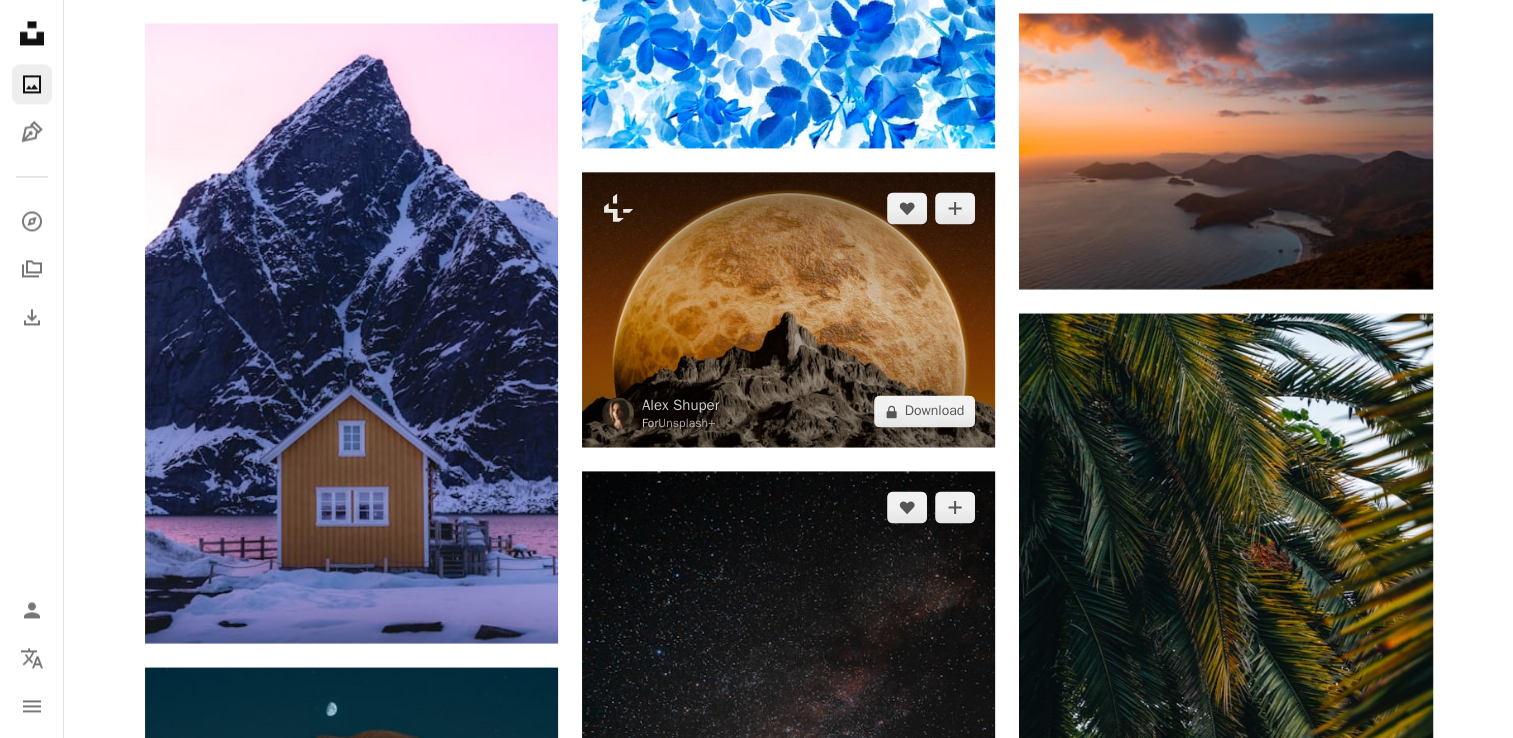 scroll, scrollTop: 260402, scrollLeft: 0, axis: vertical 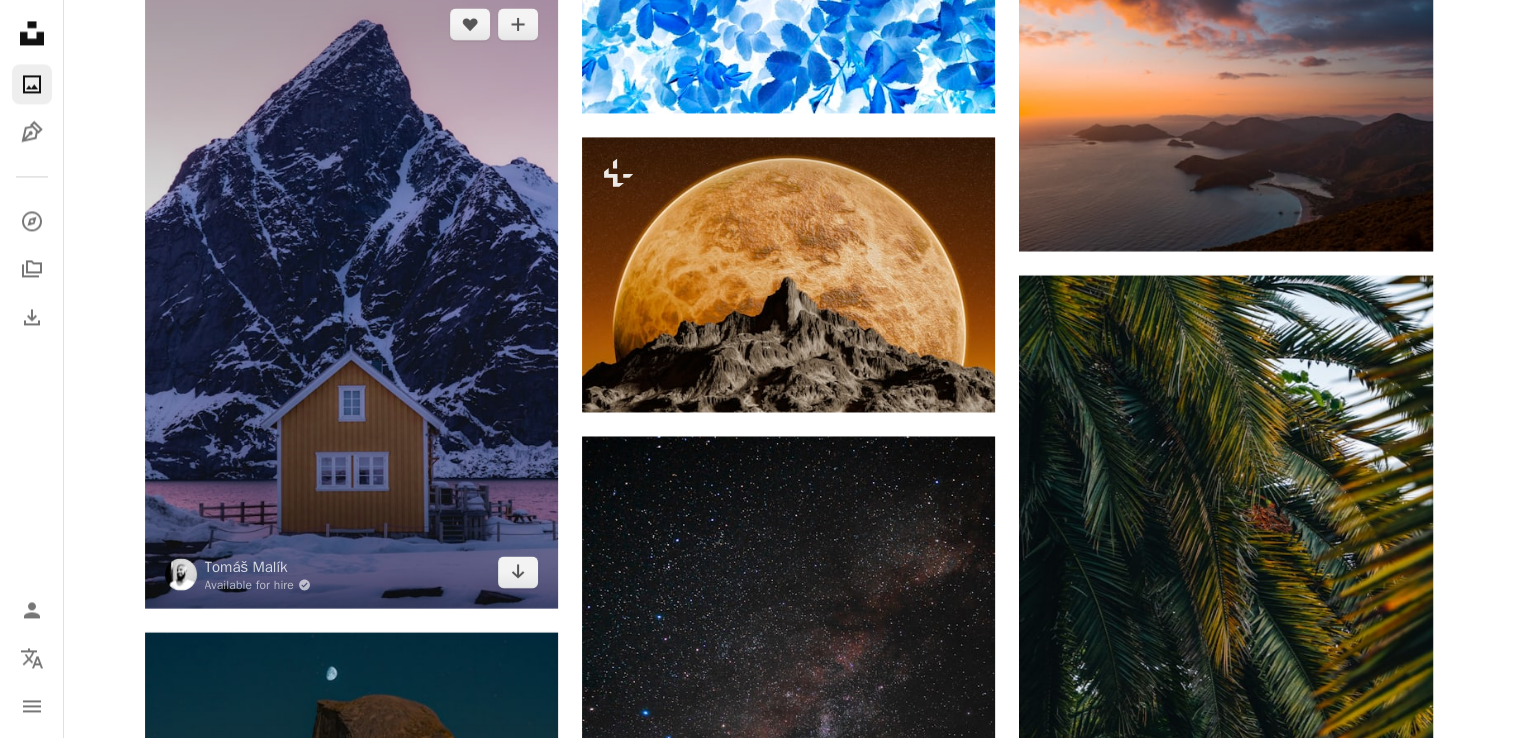 click at bounding box center (351, 298) 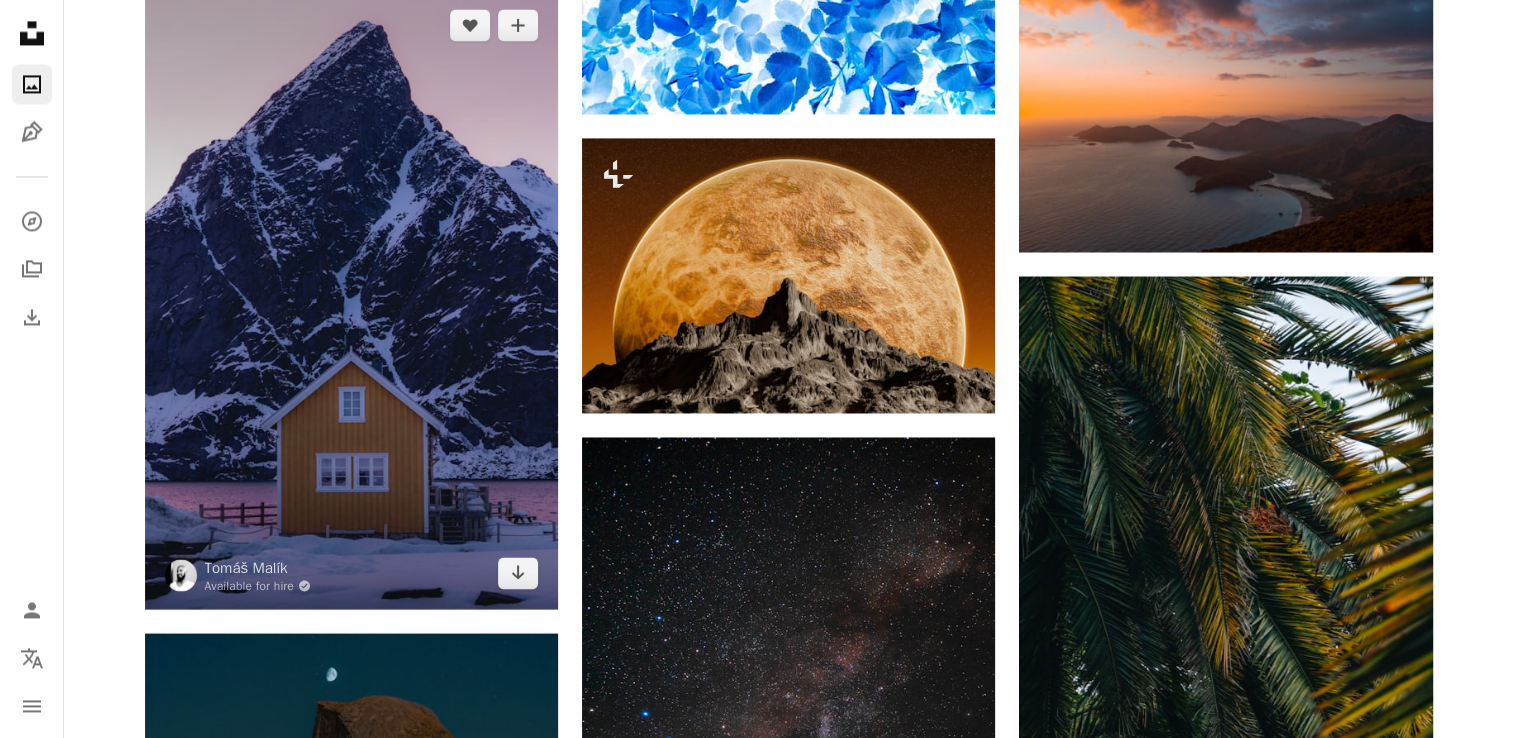 scroll, scrollTop: 260402, scrollLeft: 0, axis: vertical 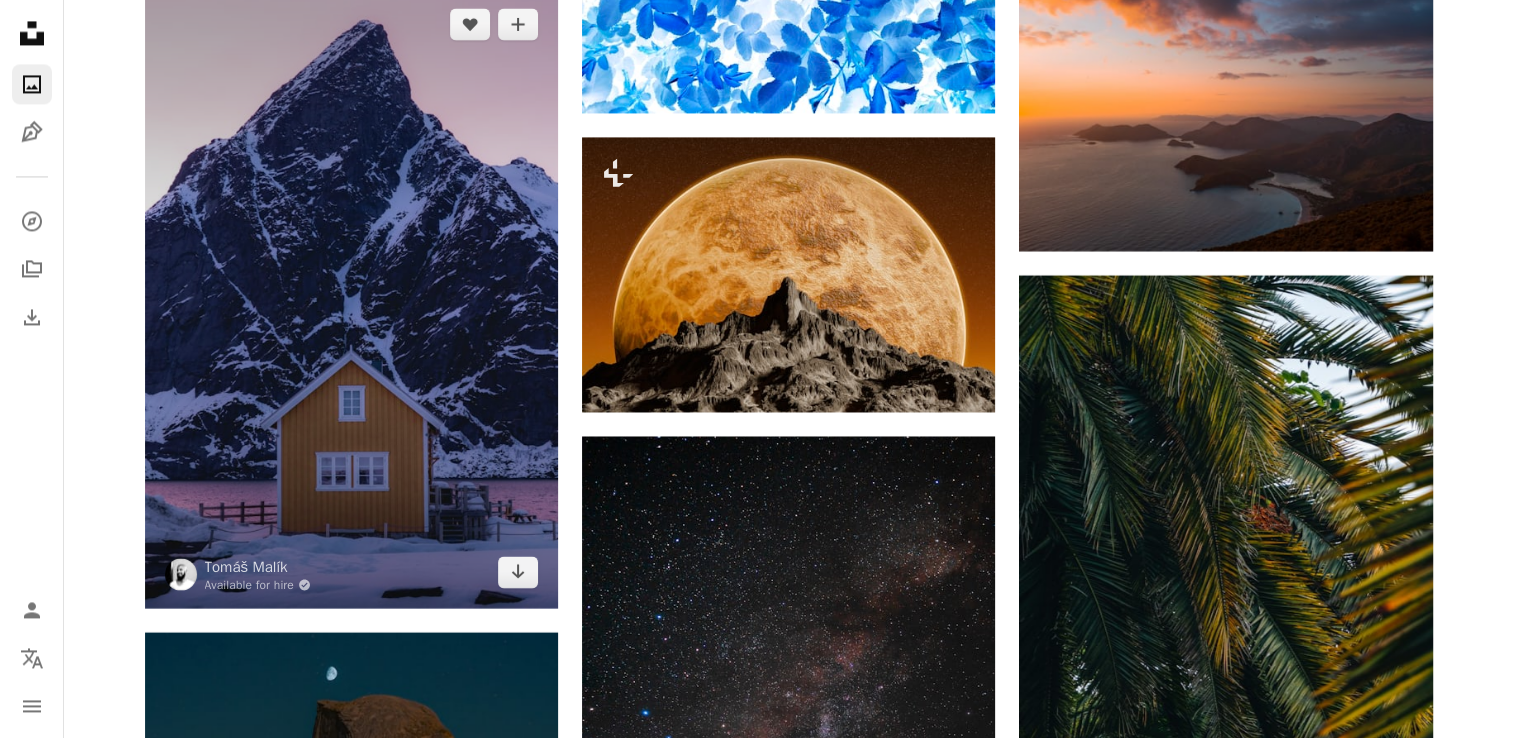 click at bounding box center [351, 298] 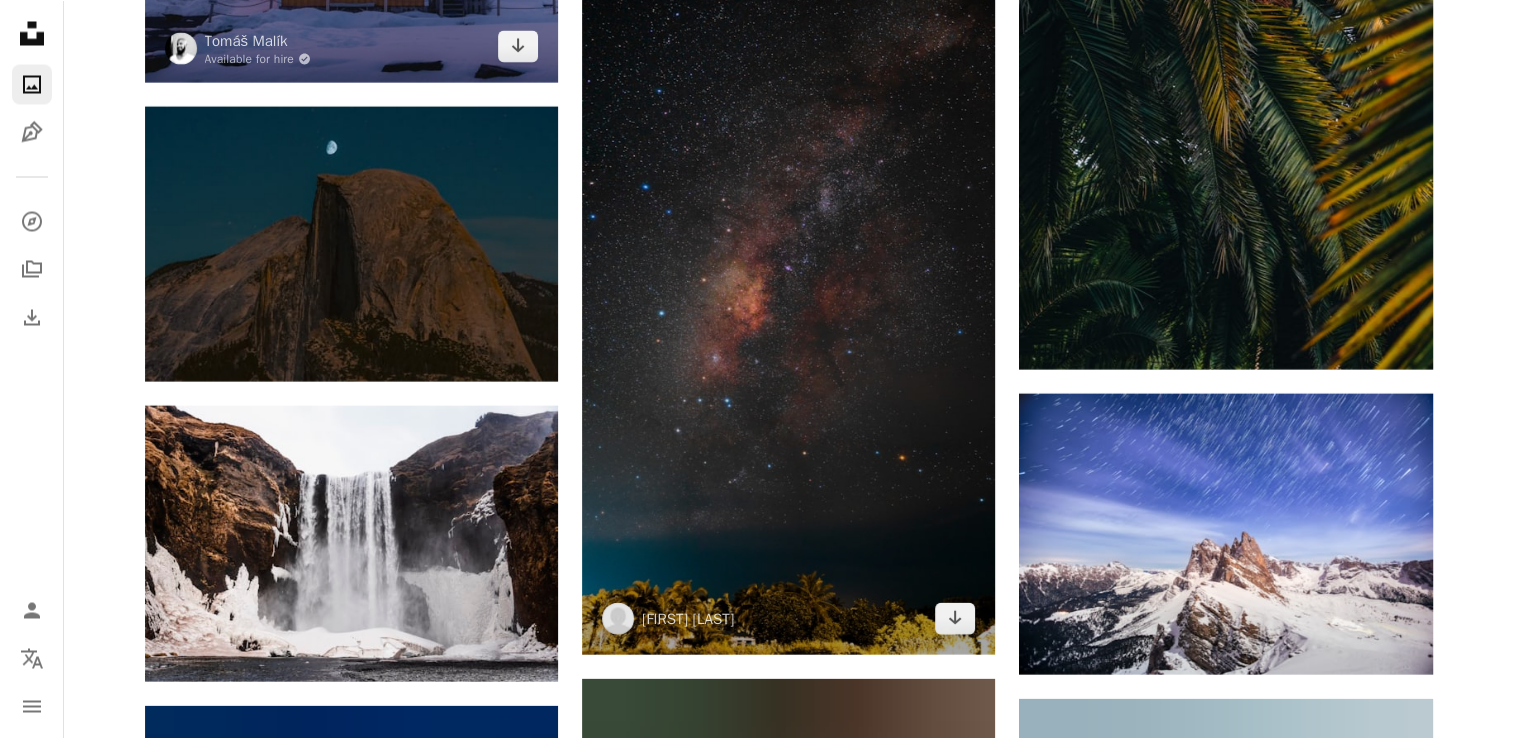 scroll, scrollTop: 260954, scrollLeft: 0, axis: vertical 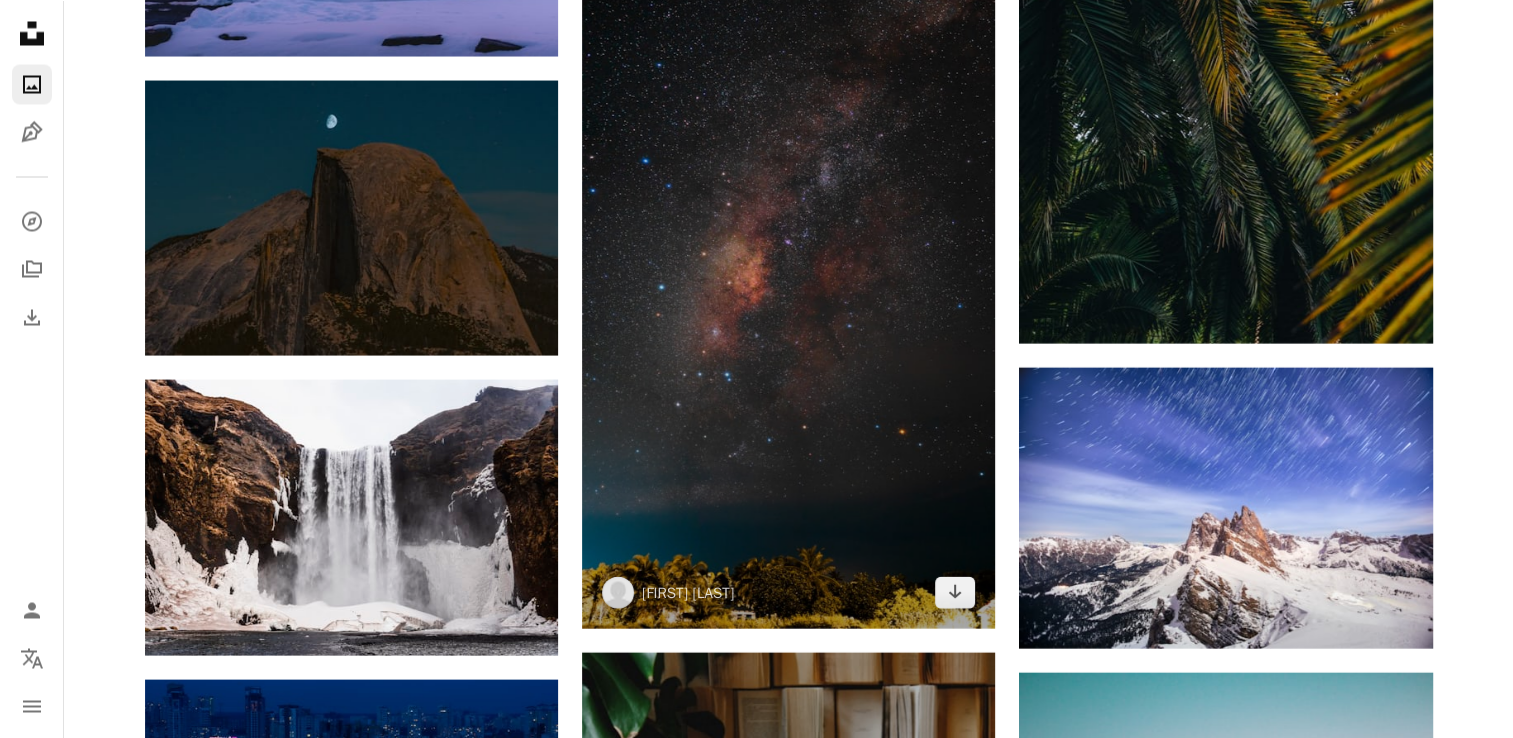click at bounding box center (788, 257) 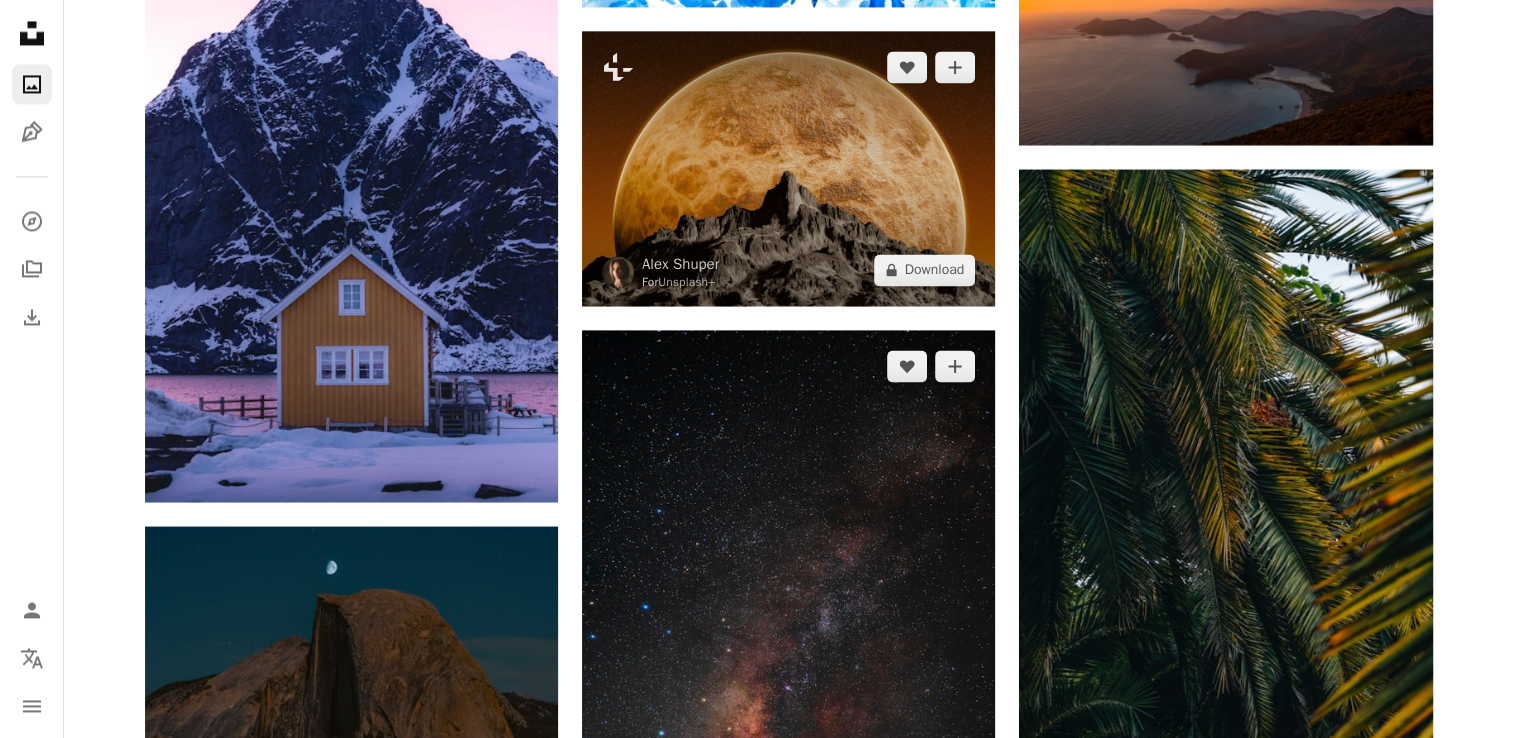 scroll, scrollTop: 260507, scrollLeft: 0, axis: vertical 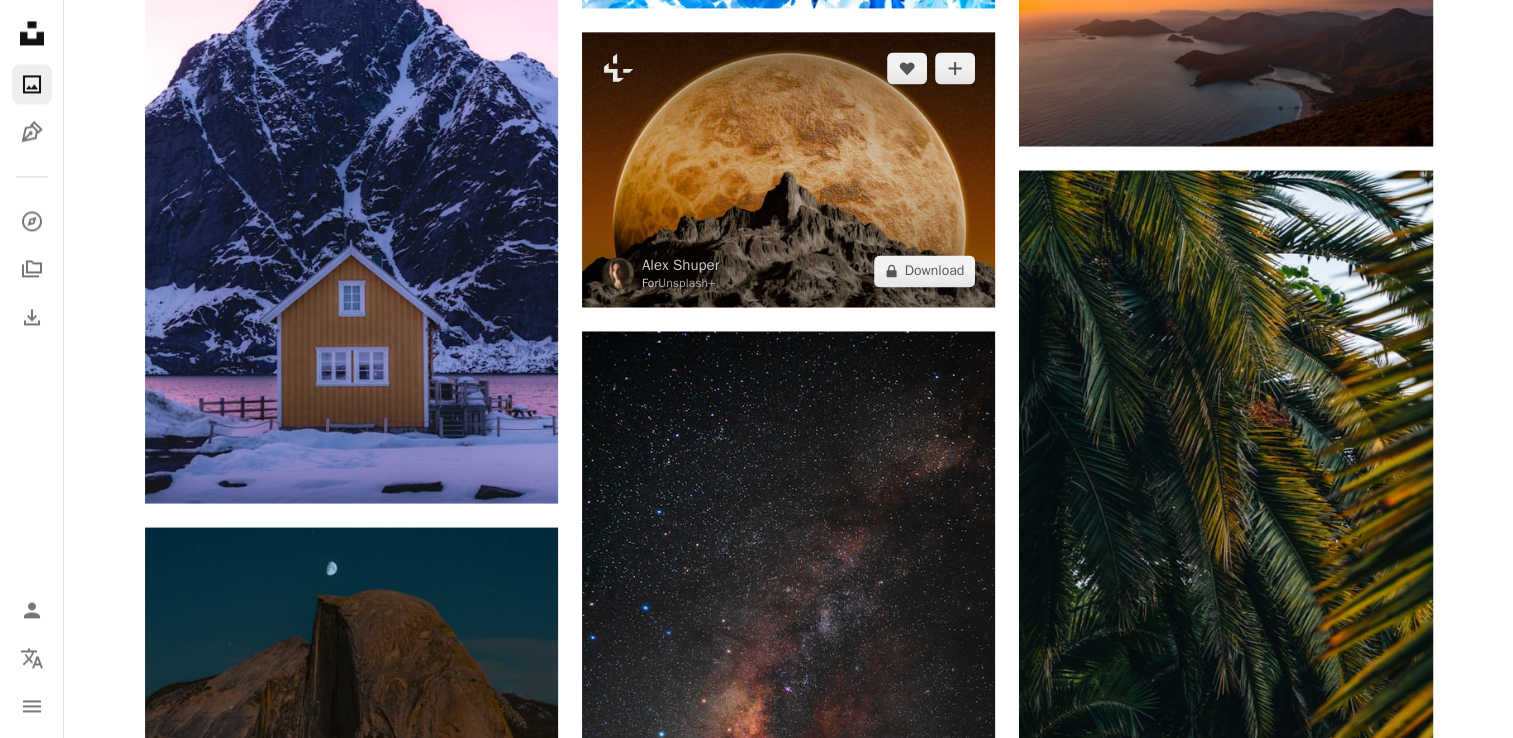 click at bounding box center [788, 169] 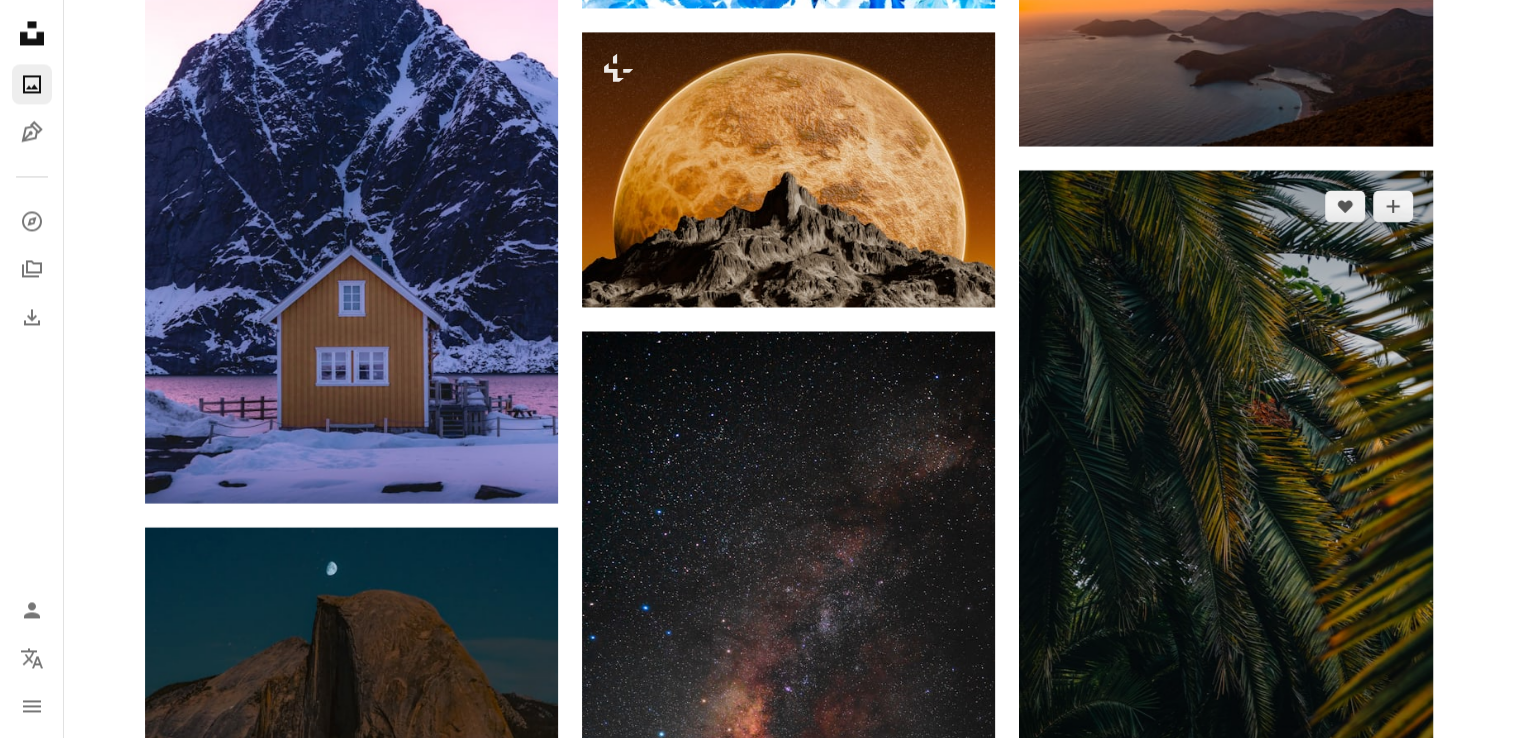 click at bounding box center [1225, 480] 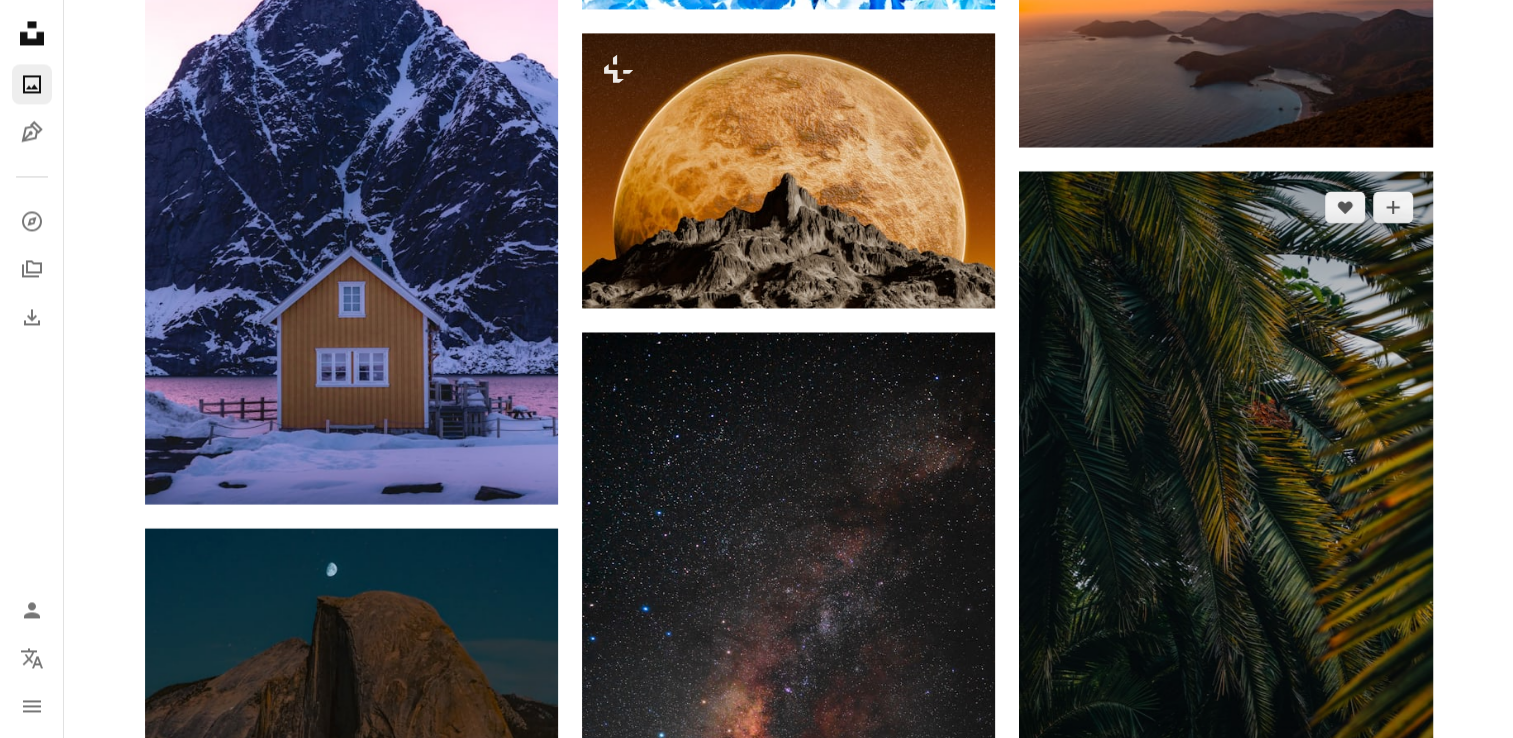 scroll, scrollTop: 260507, scrollLeft: 0, axis: vertical 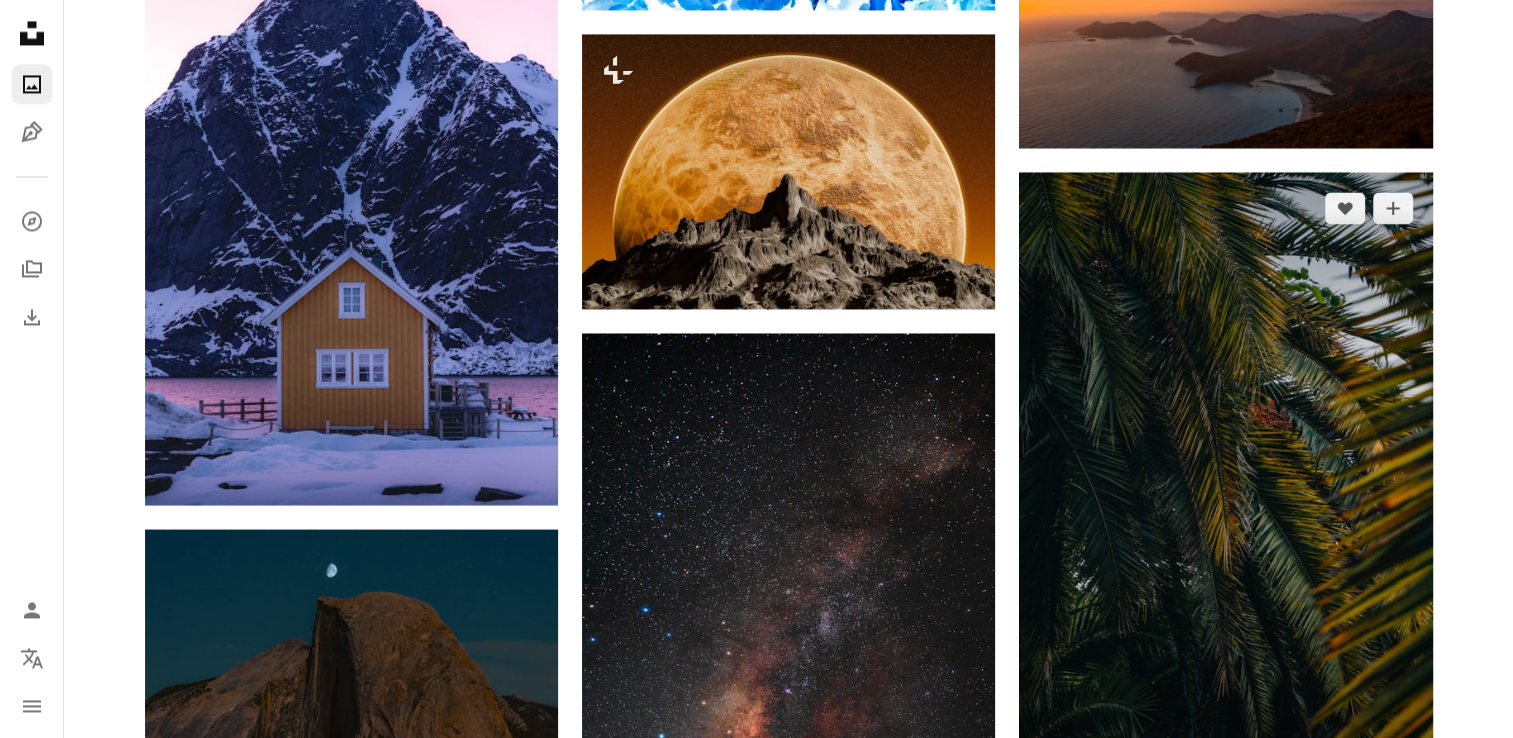 click at bounding box center [1225, 482] 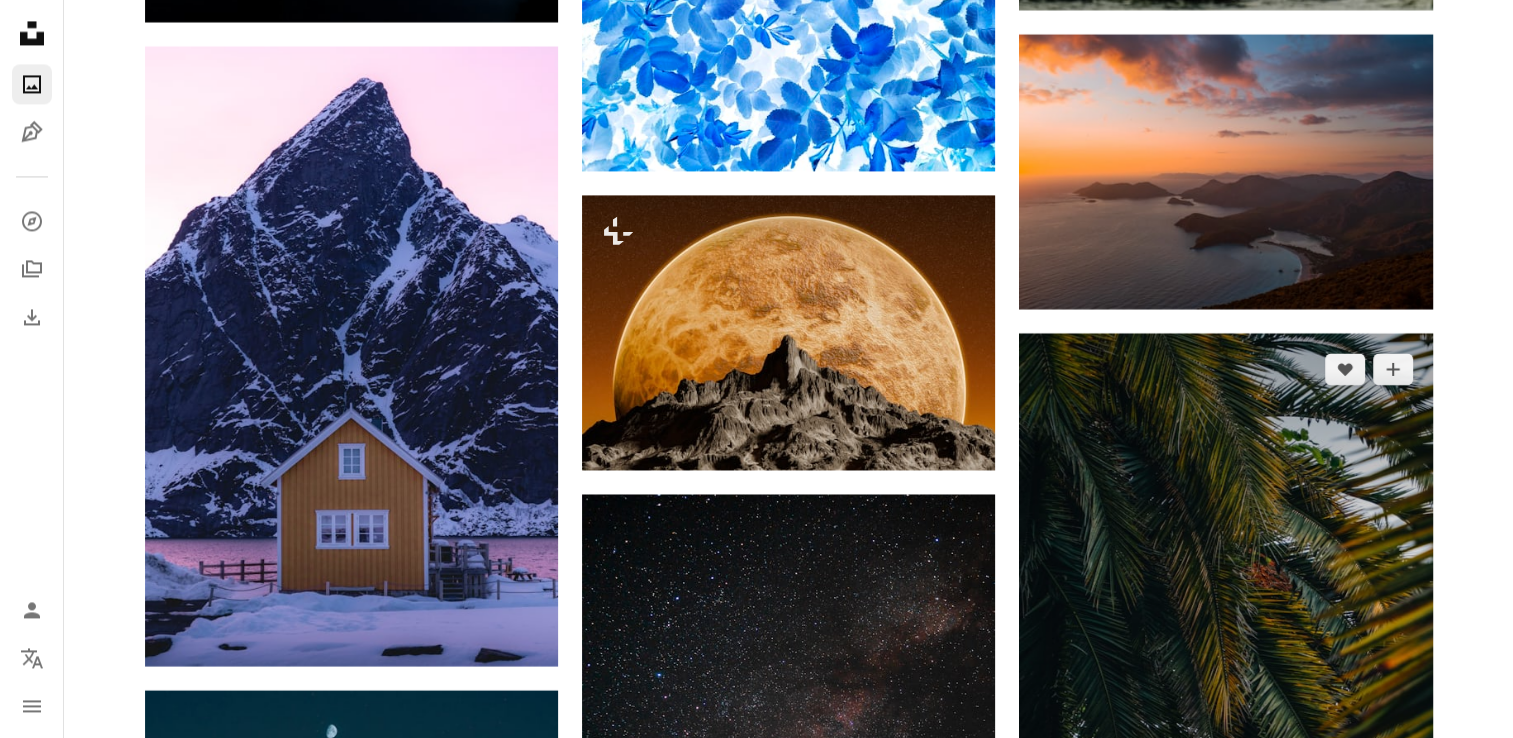 scroll, scrollTop: 260343, scrollLeft: 0, axis: vertical 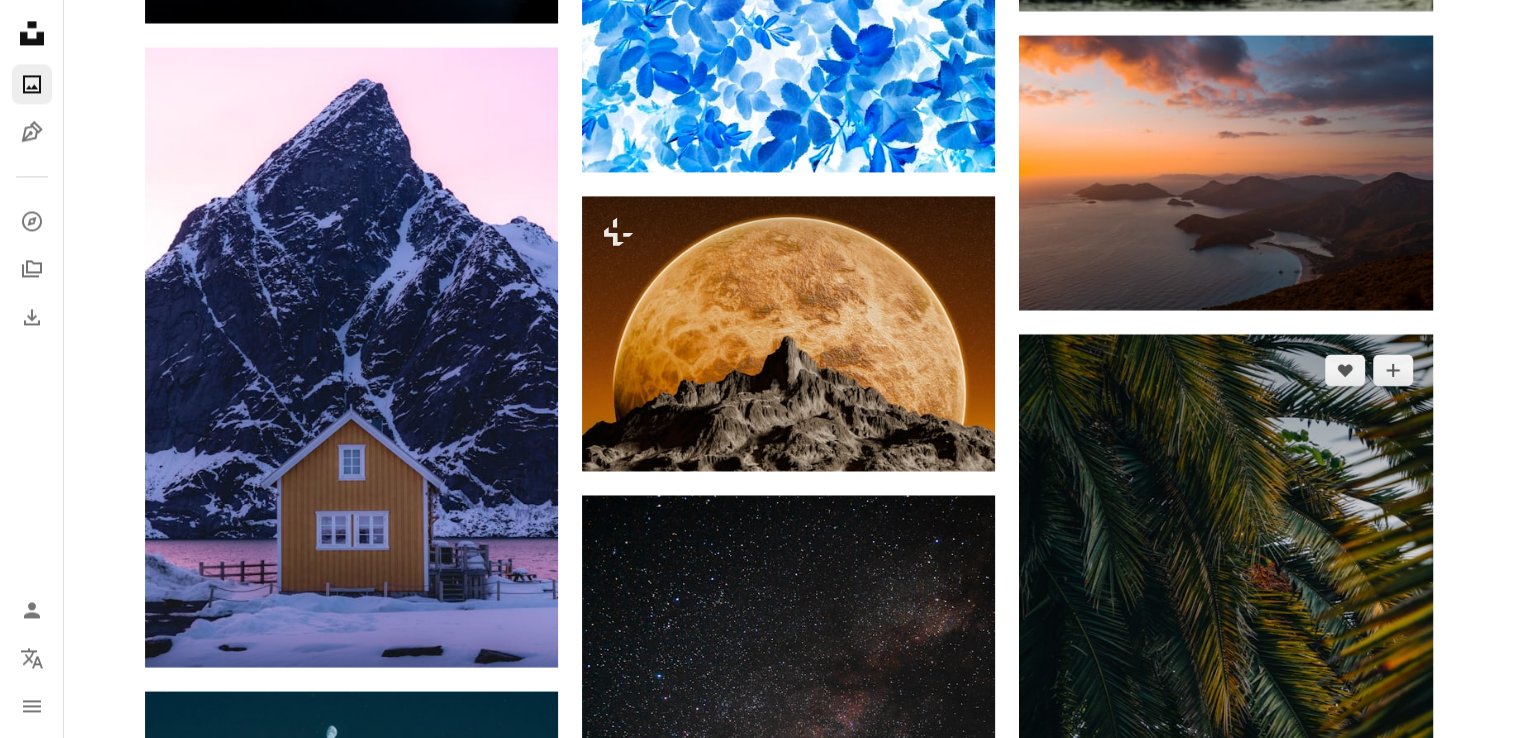 click at bounding box center (1225, 644) 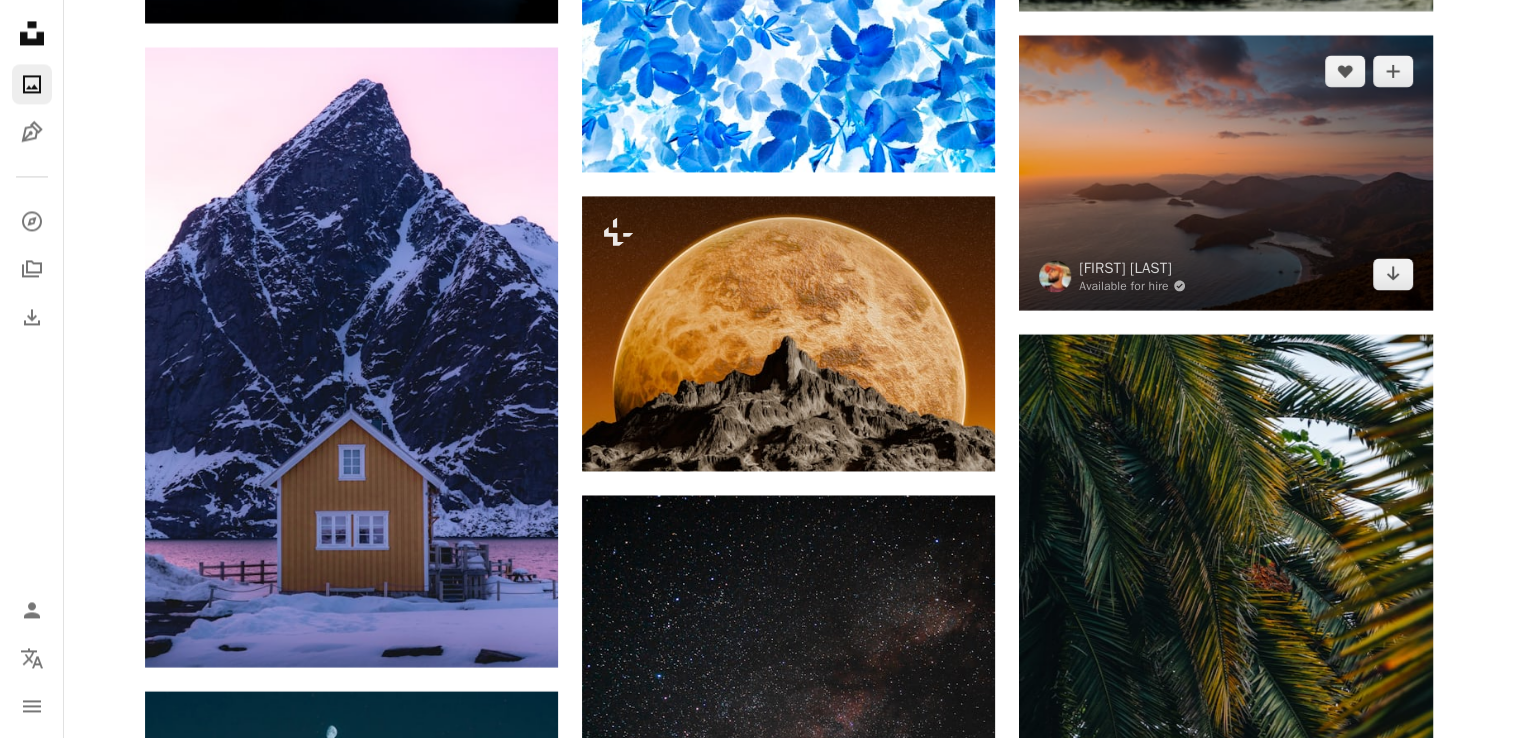 click at bounding box center [1225, 172] 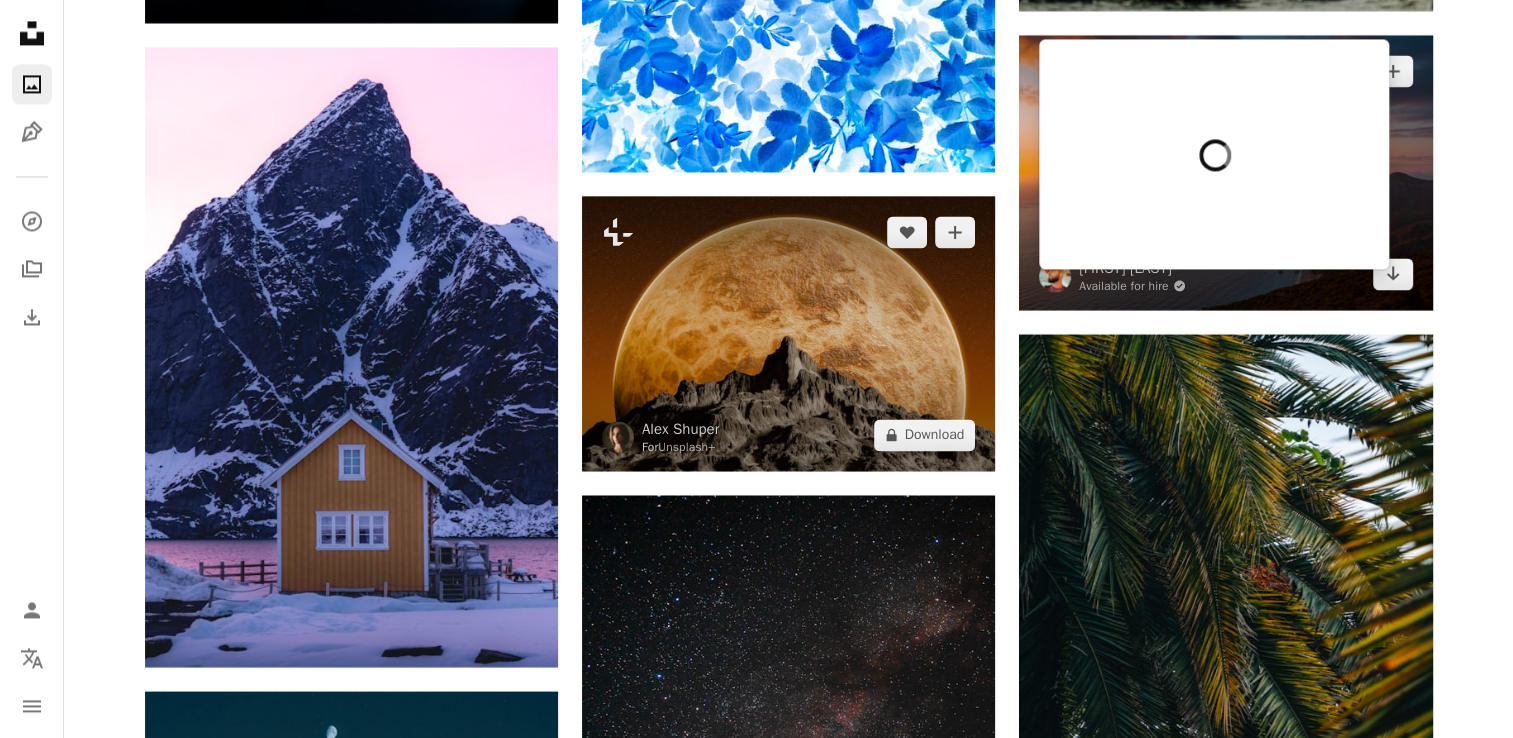 click at bounding box center [1214, 154] 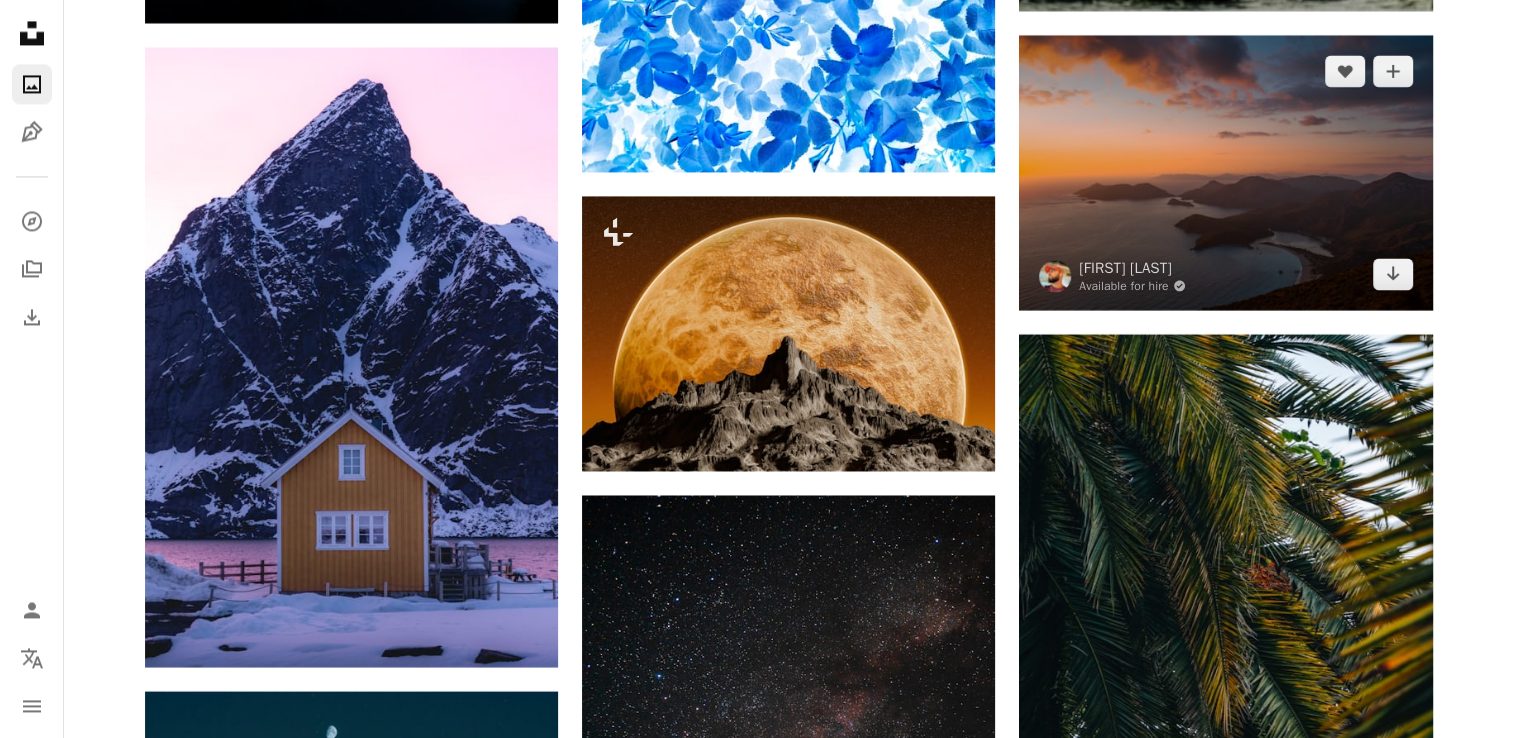 click at bounding box center [1225, 172] 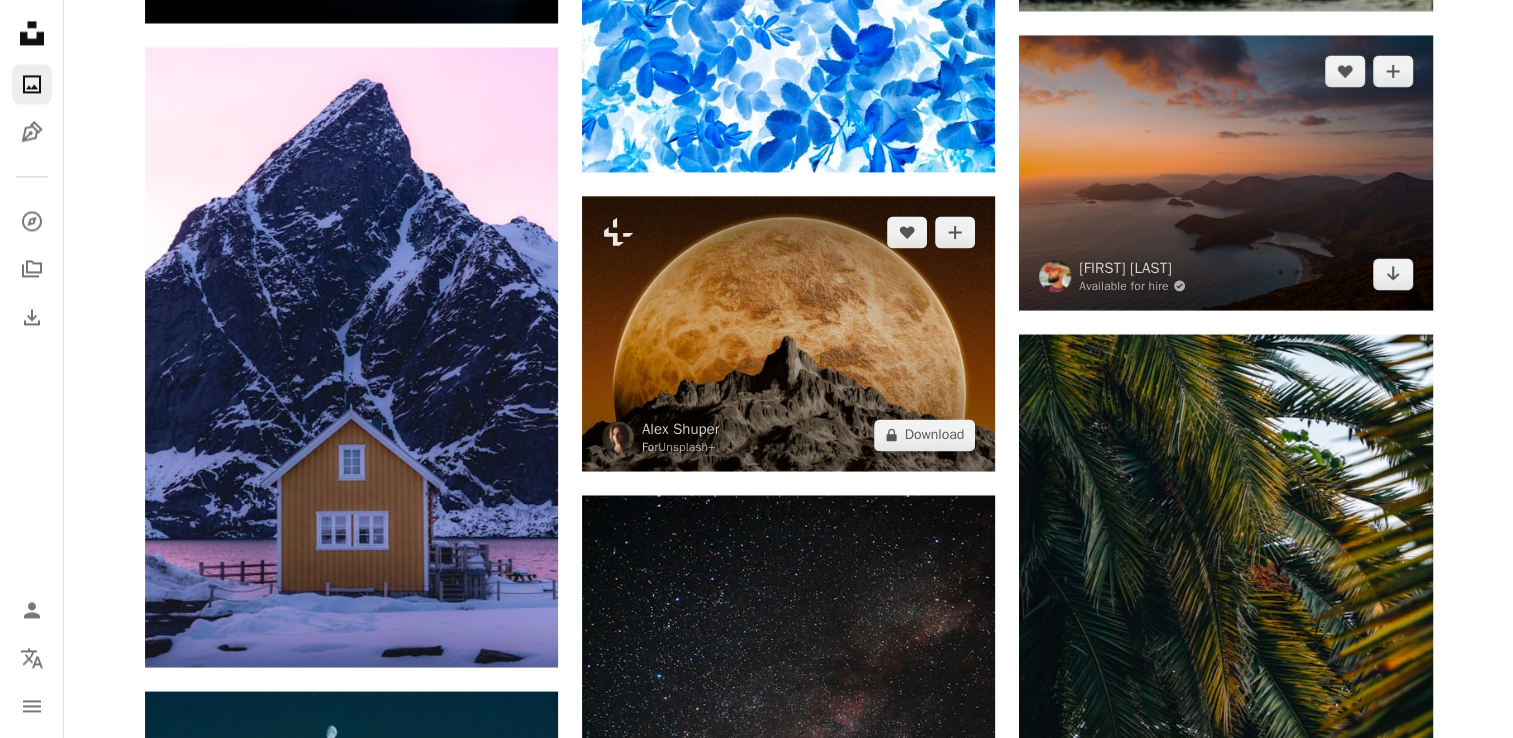 click at bounding box center [1225, 172] 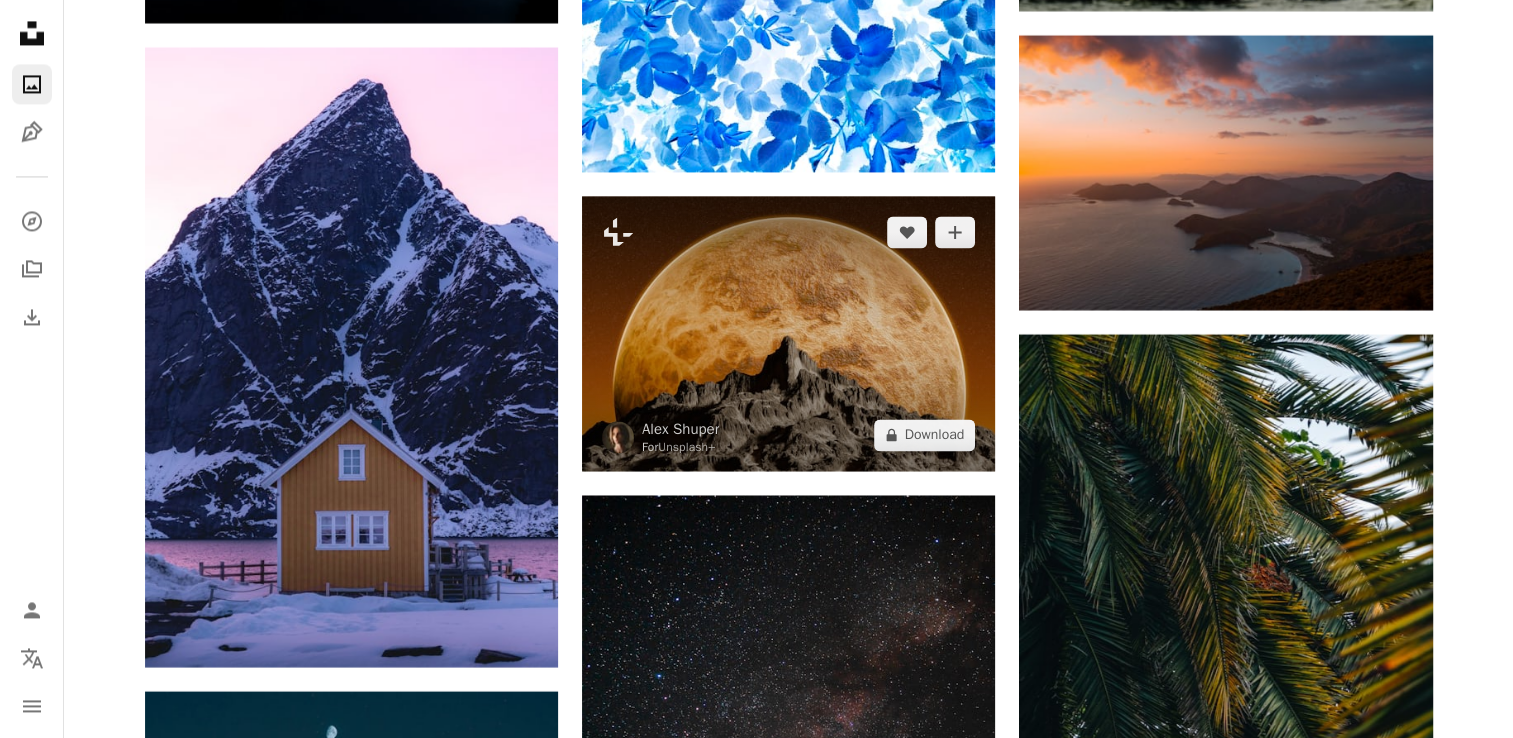 click at bounding box center [788, 333] 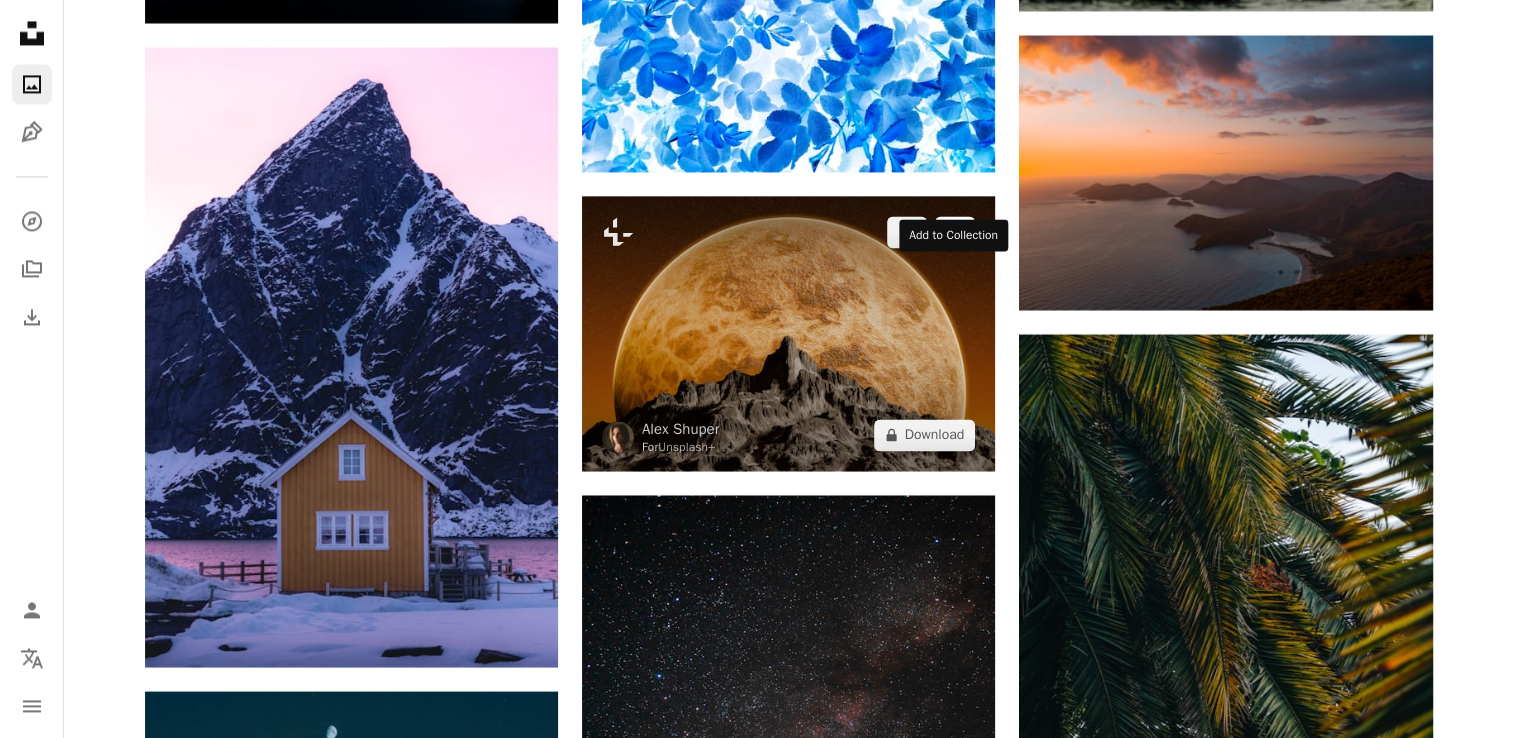 click on "A plus sign" 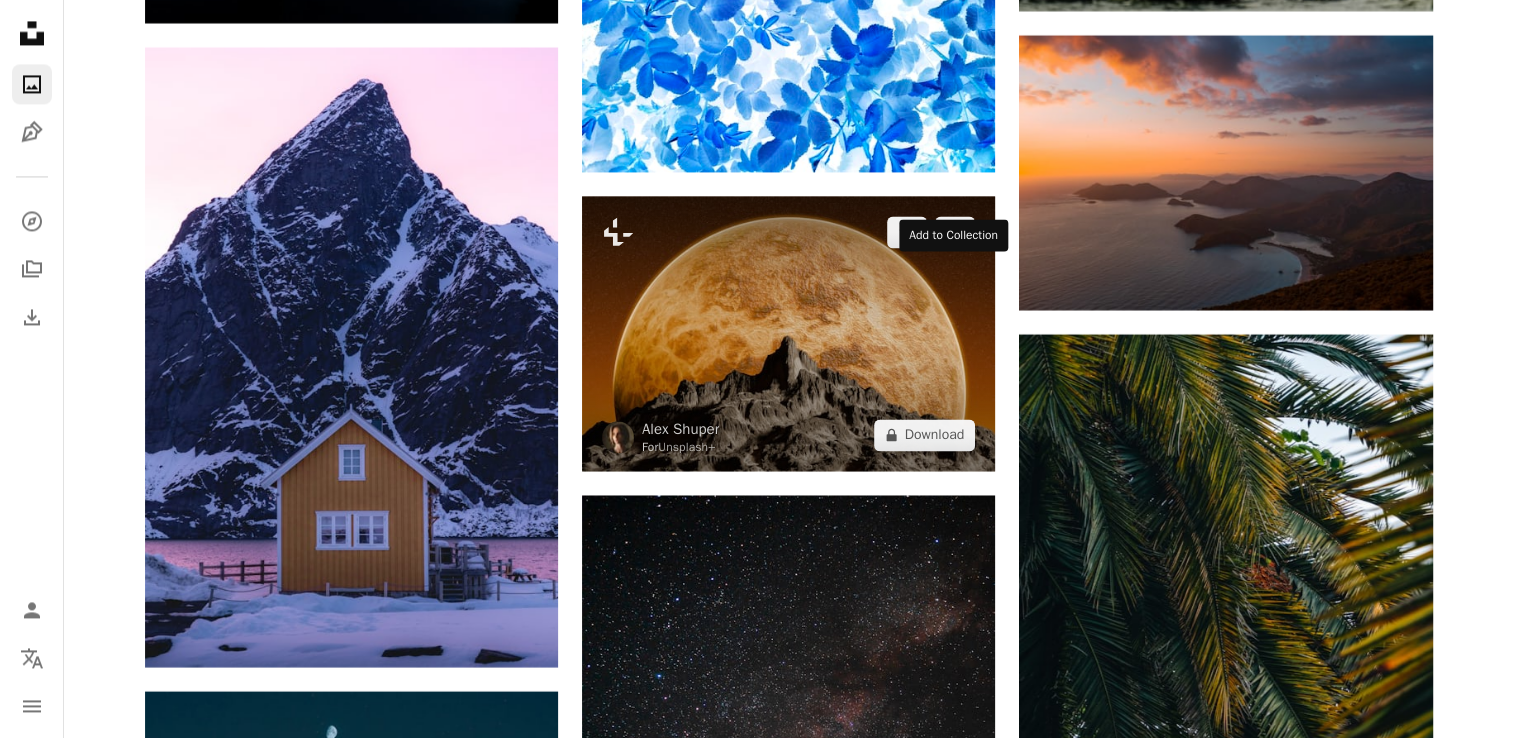 click at bounding box center [788, 333] 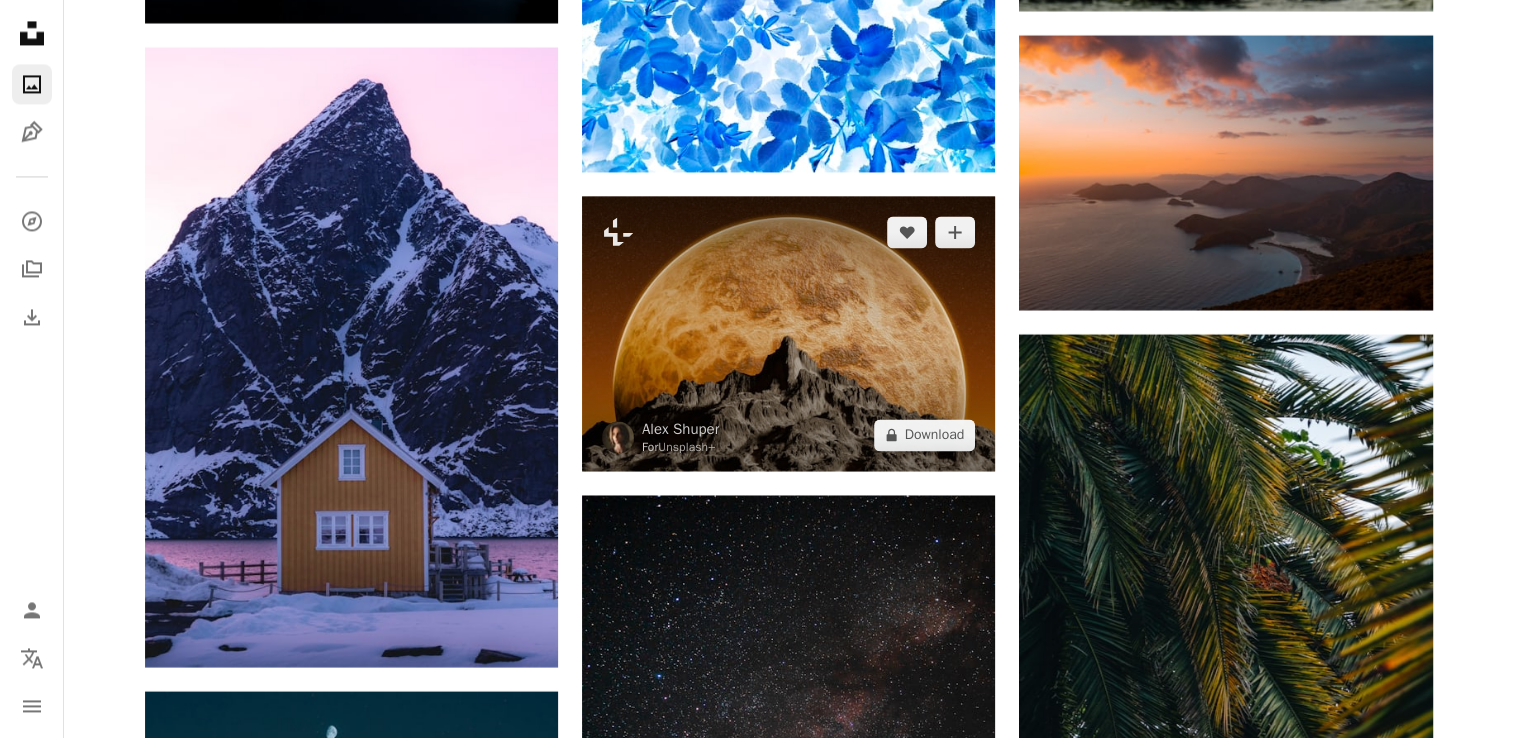 click at bounding box center [788, 333] 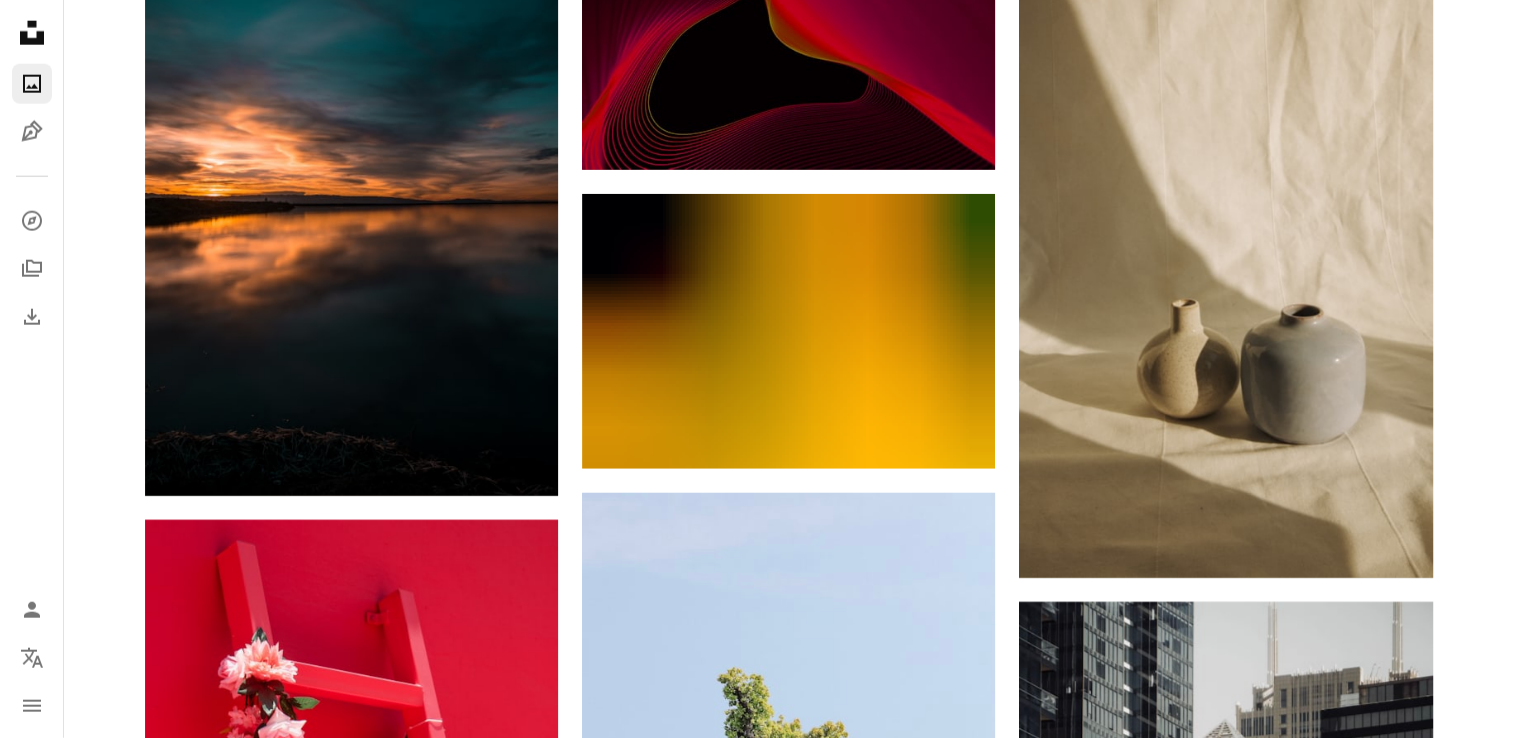 scroll, scrollTop: 262317, scrollLeft: 0, axis: vertical 